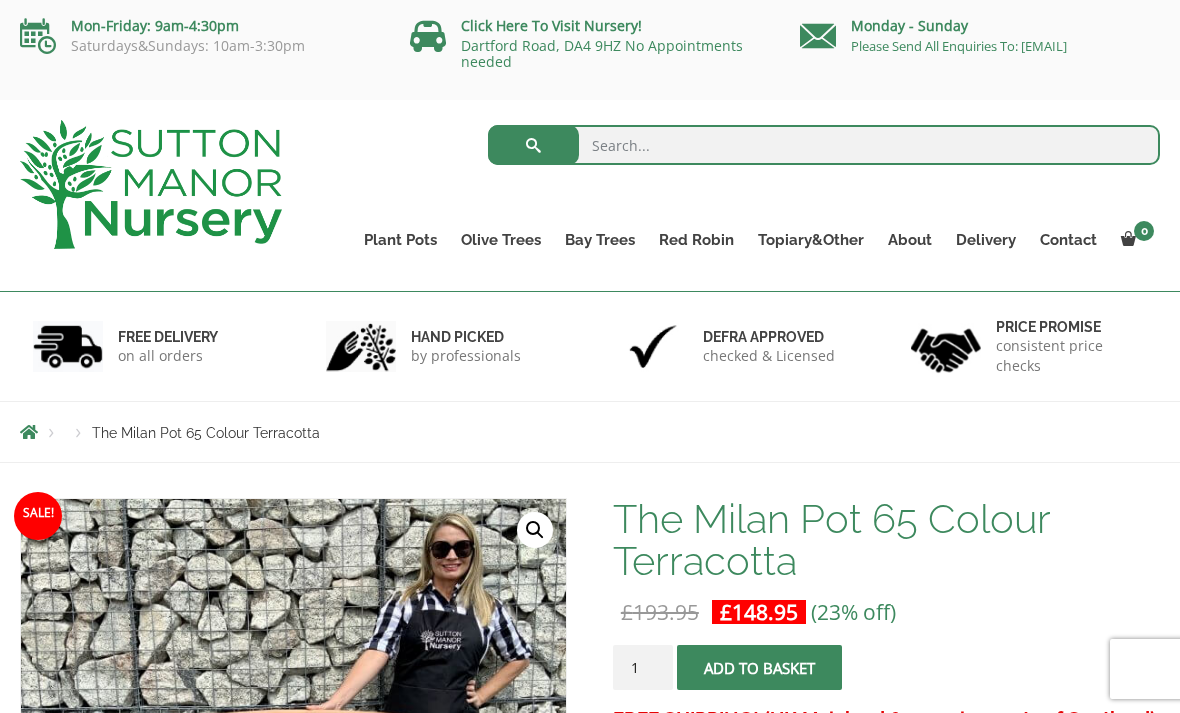 scroll, scrollTop: 0, scrollLeft: 0, axis: both 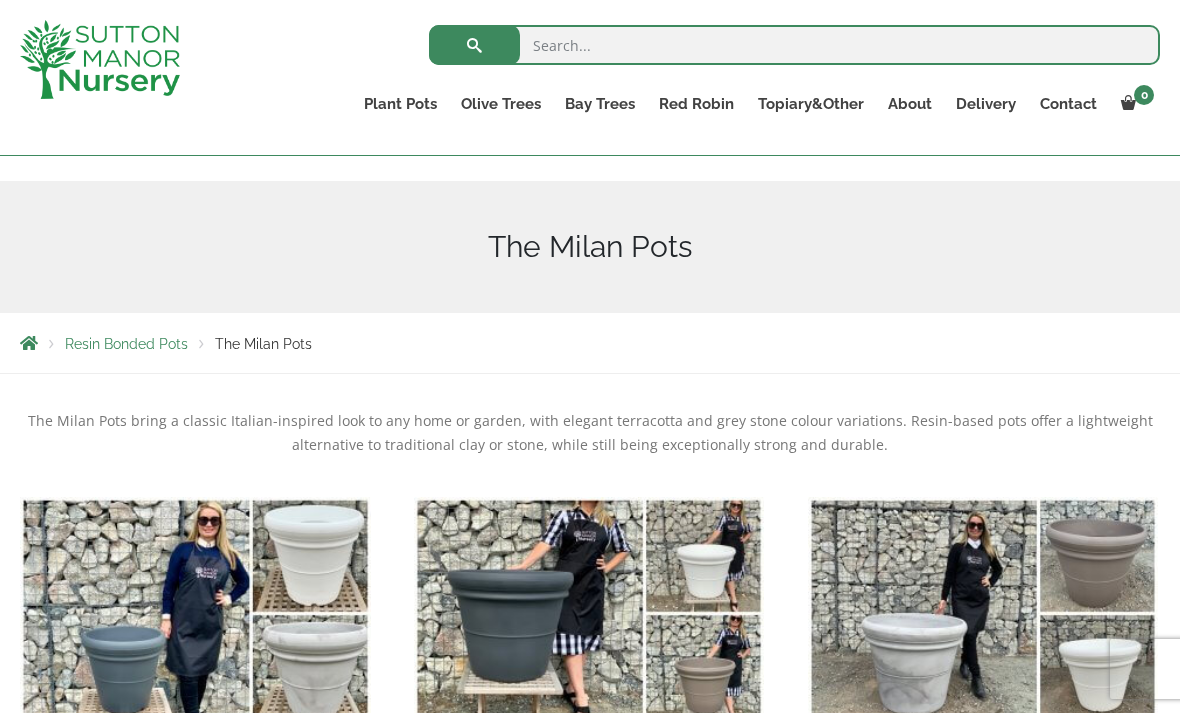 click on "The Atlantis Pots" at bounding box center (0, 0) 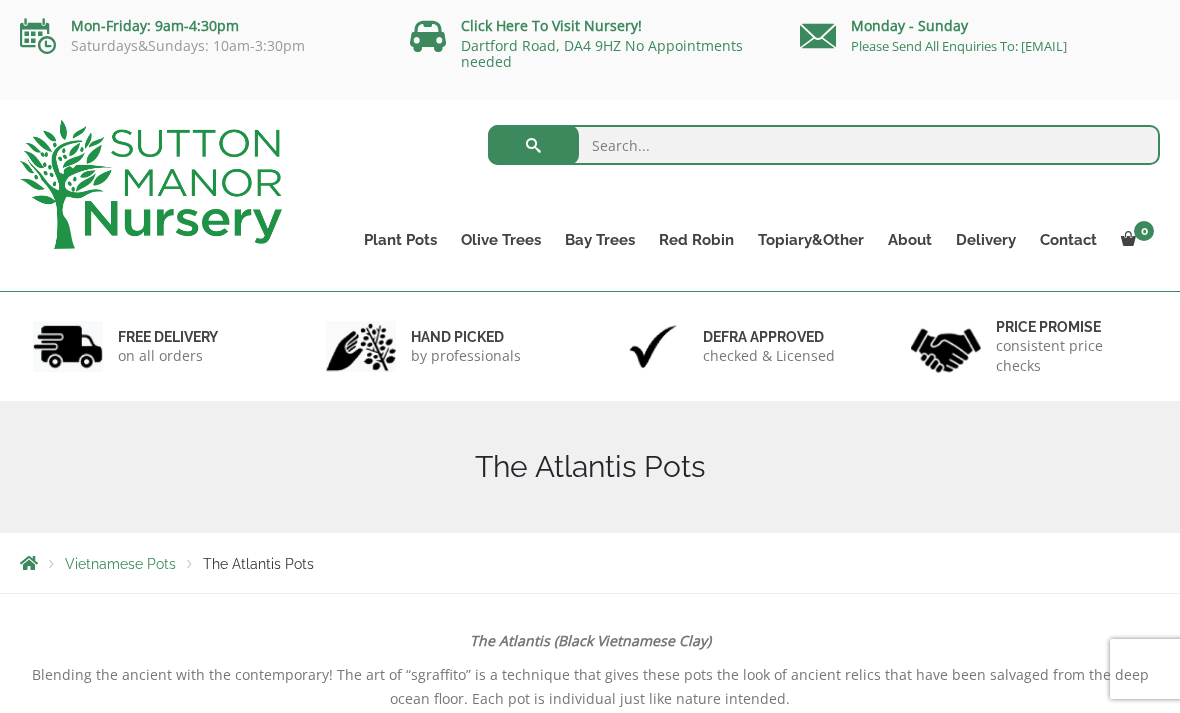 scroll, scrollTop: 0, scrollLeft: 0, axis: both 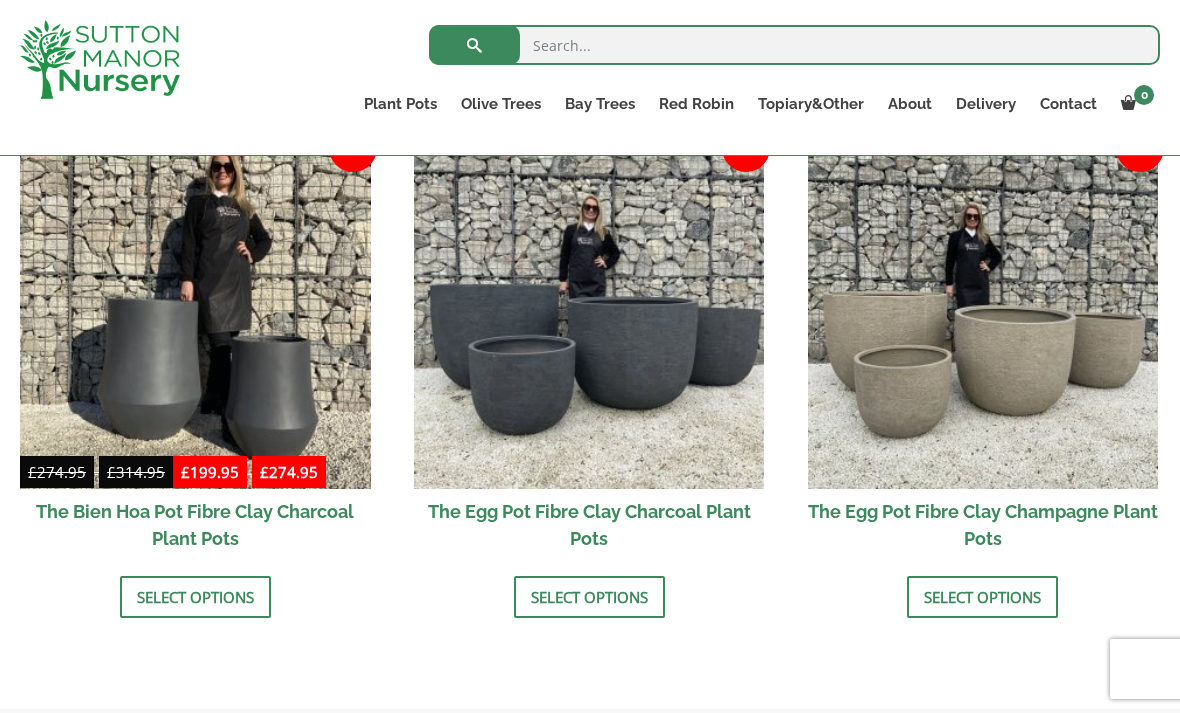 click at bounding box center [983, 313] 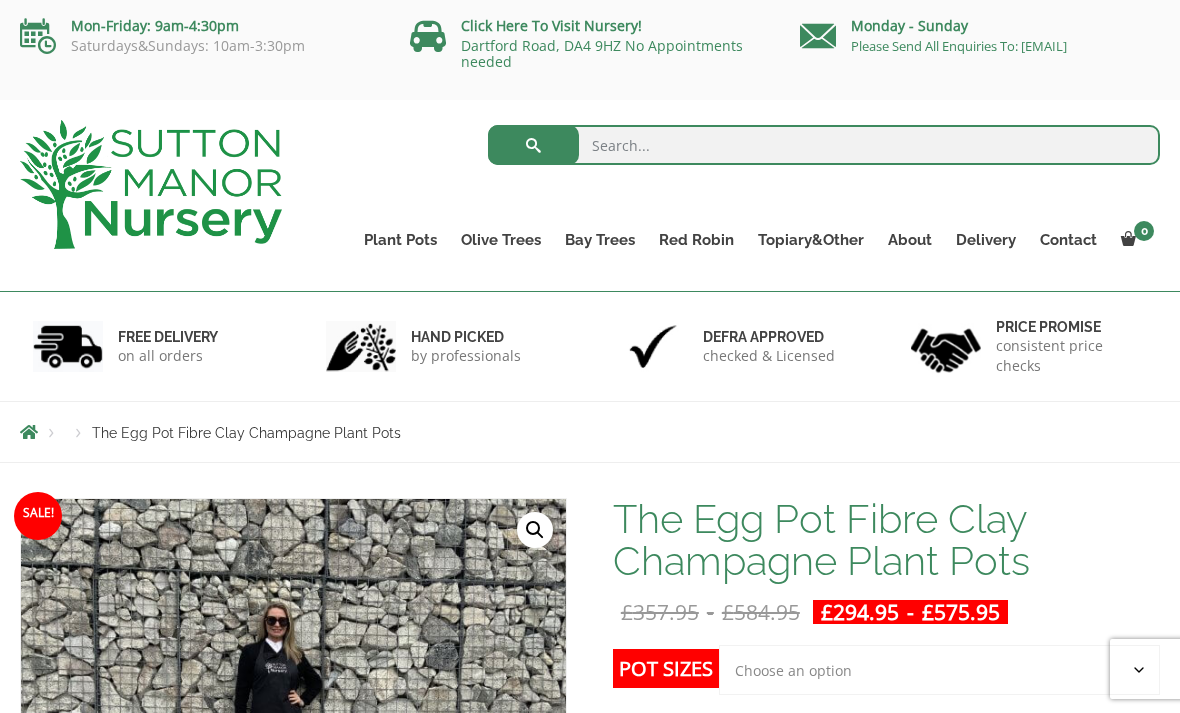 scroll, scrollTop: 14, scrollLeft: 0, axis: vertical 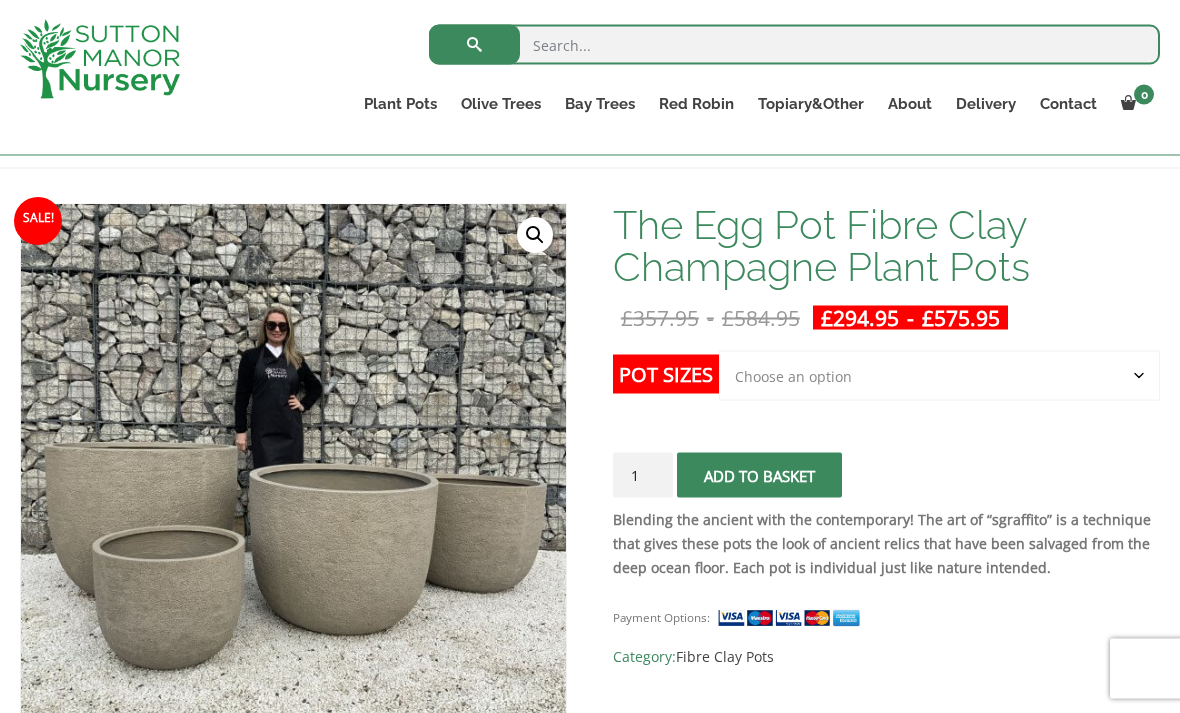 click on "Choose an option Click here to buy the 5th To Largest Pot In The Picture Click here to buy the 3rd To Largest Pot In The Picture Click here to buy the 2nd To Largest Pot In The Picture Click here to buy The Largest Pot In The Picture" 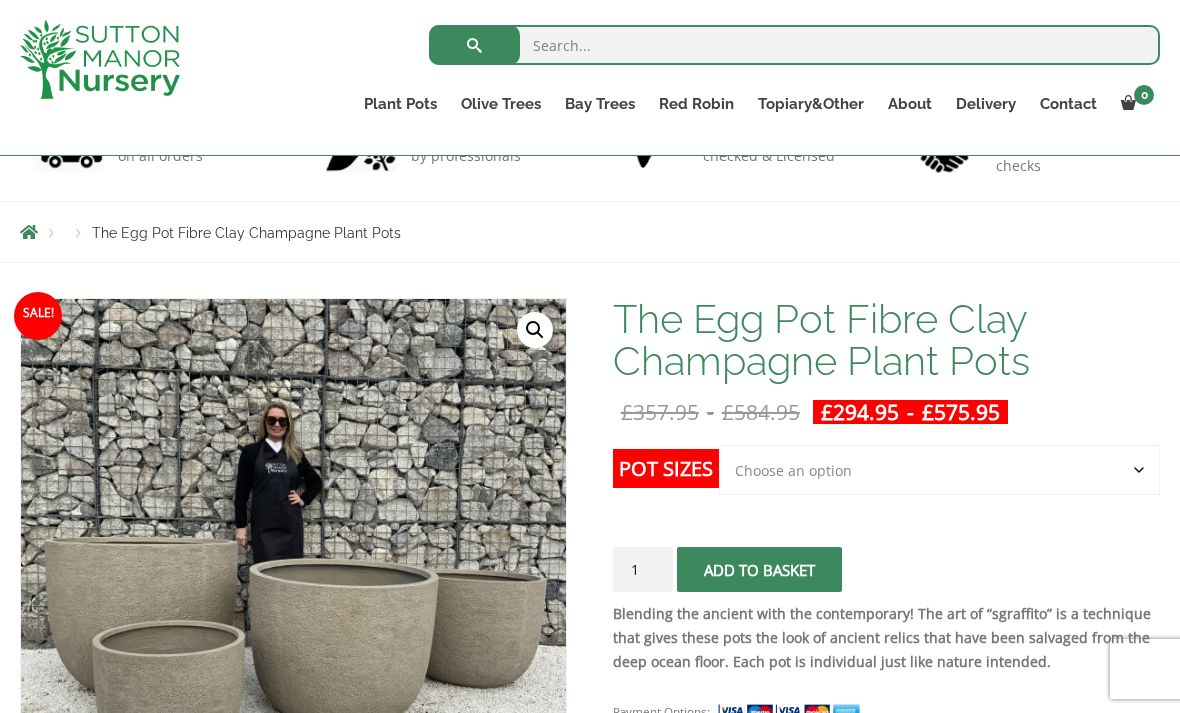 scroll, scrollTop: 169, scrollLeft: 0, axis: vertical 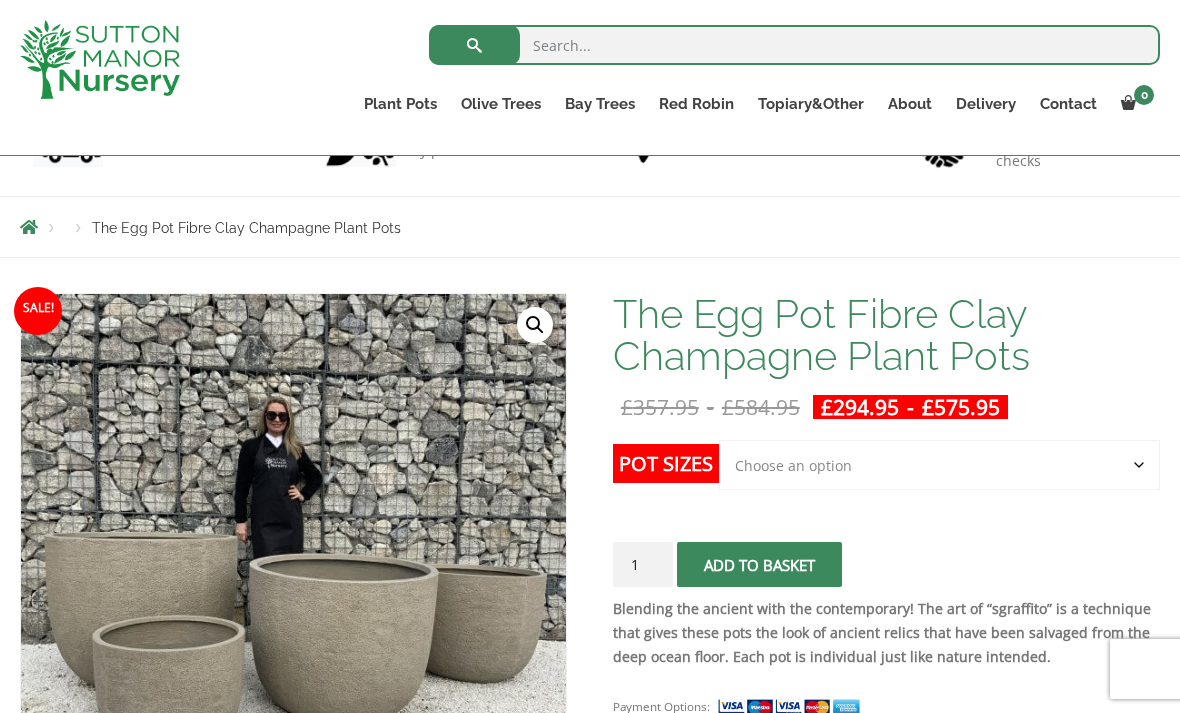 click on "Pot Sizes" 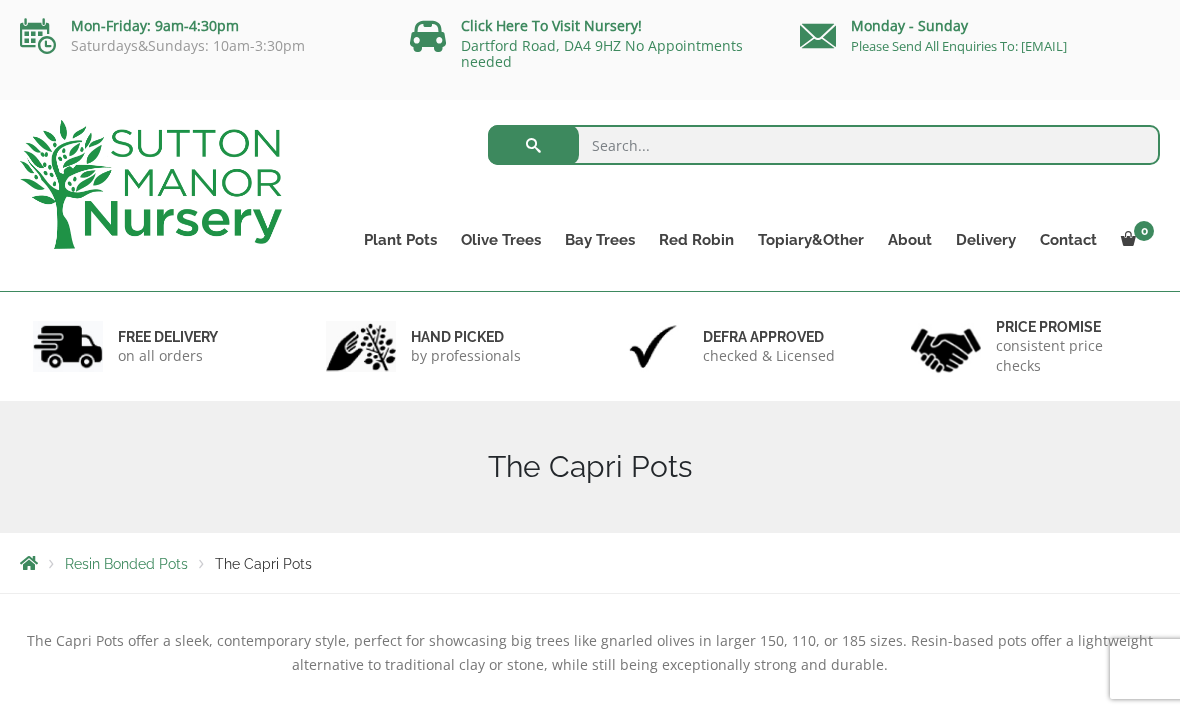 scroll, scrollTop: 0, scrollLeft: 0, axis: both 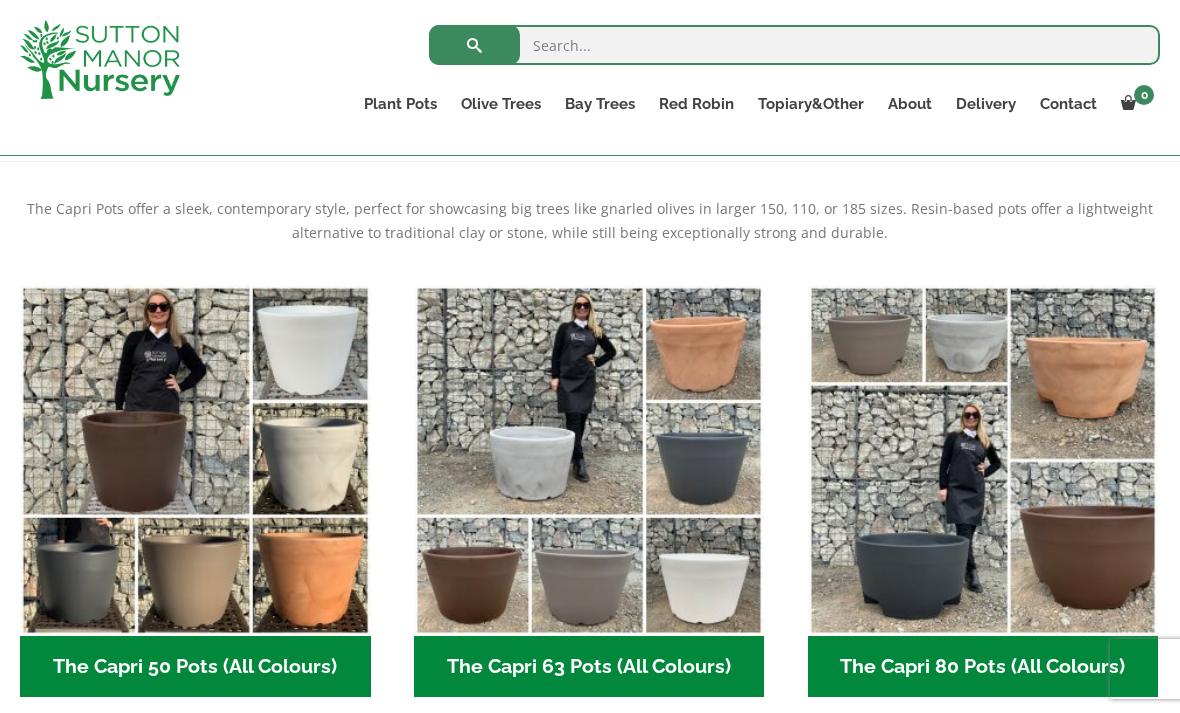 click at bounding box center [983, 460] 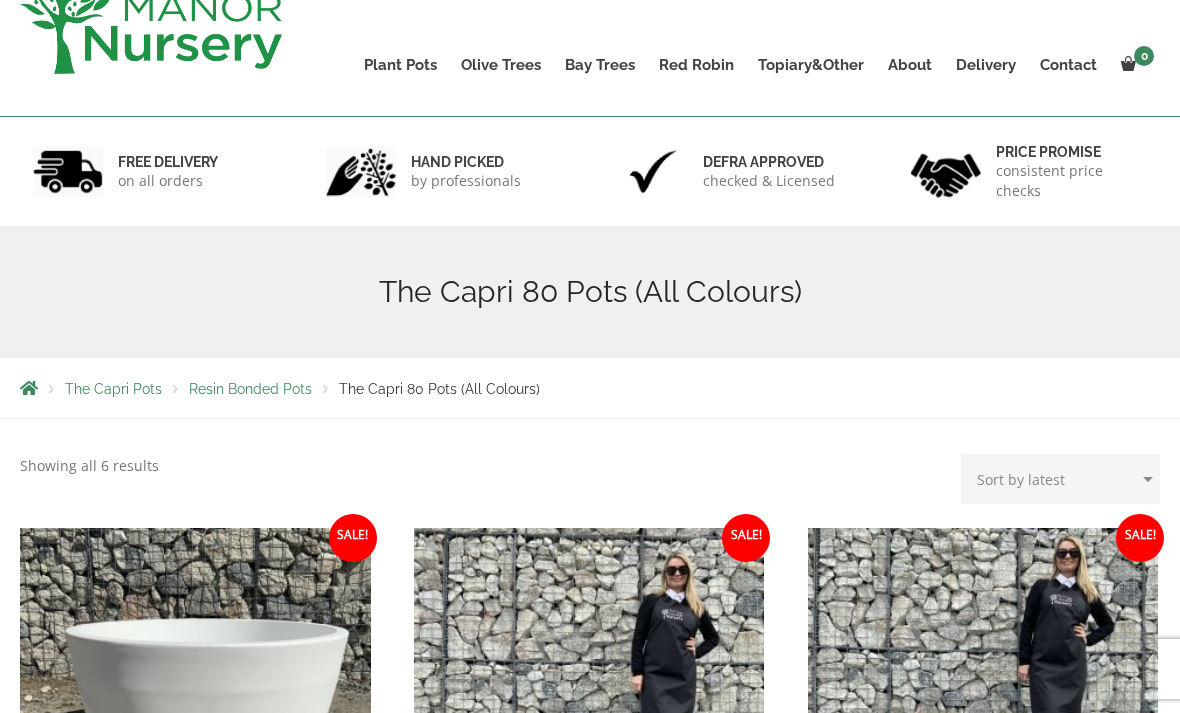 scroll, scrollTop: 274, scrollLeft: 0, axis: vertical 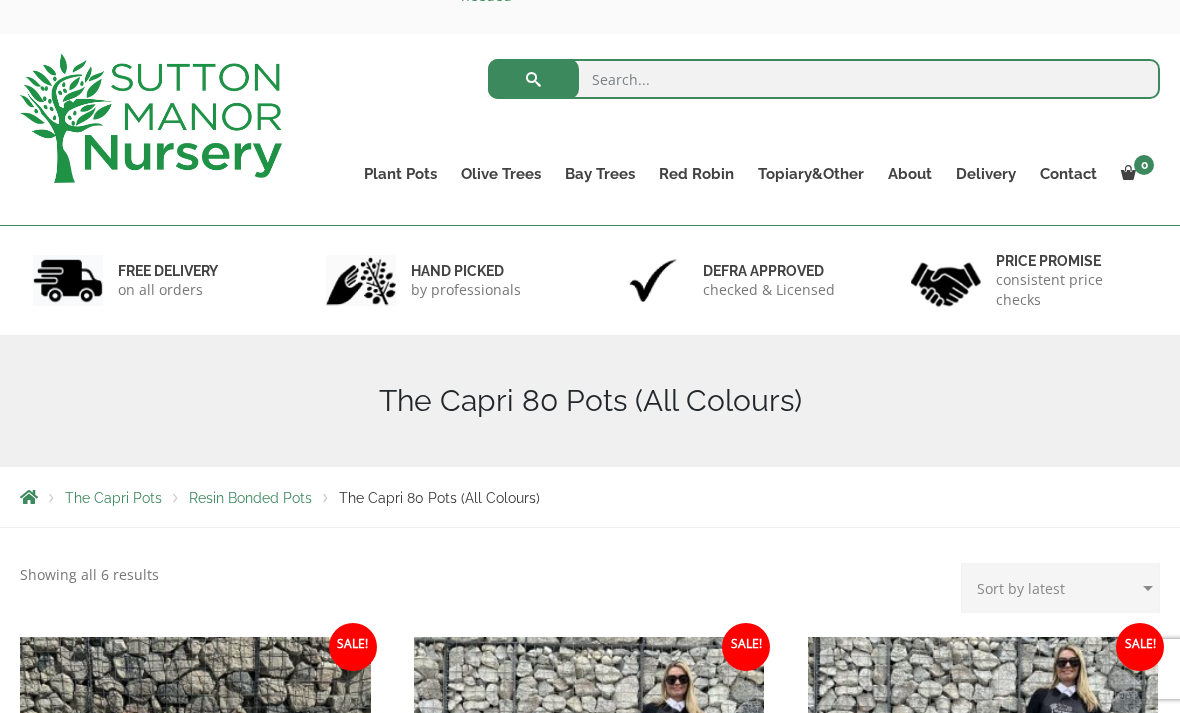 click on "Plant Pots" at bounding box center (400, 174) 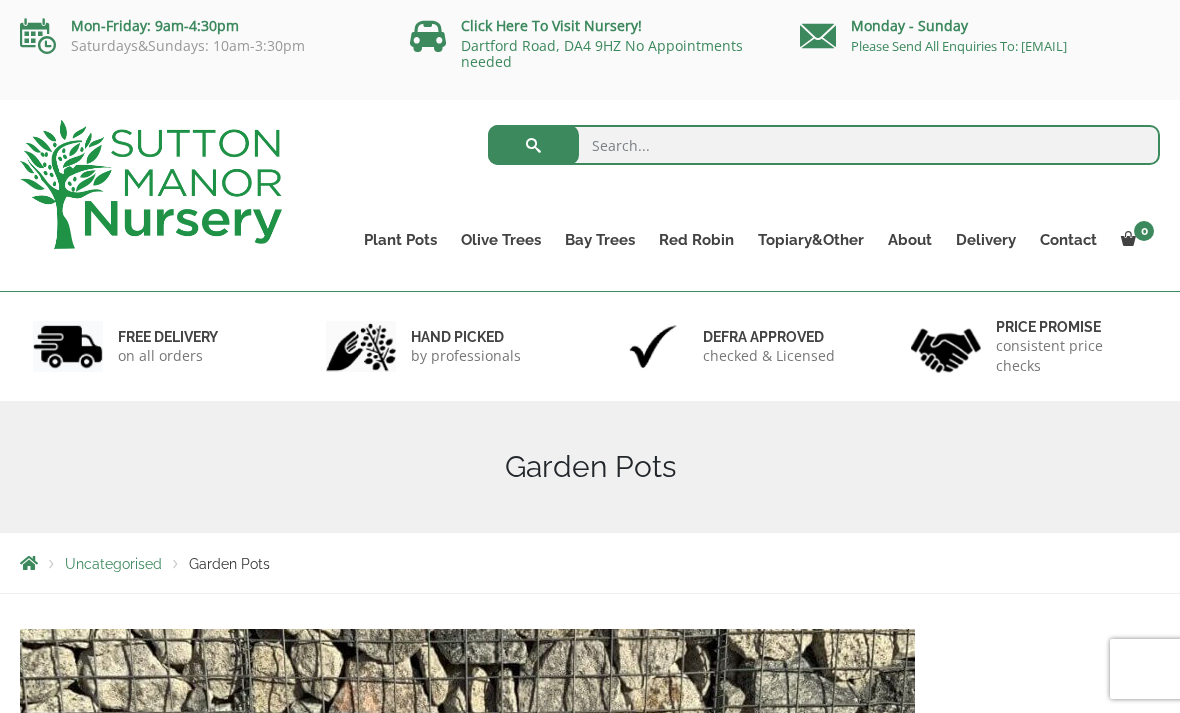 scroll, scrollTop: 0, scrollLeft: 0, axis: both 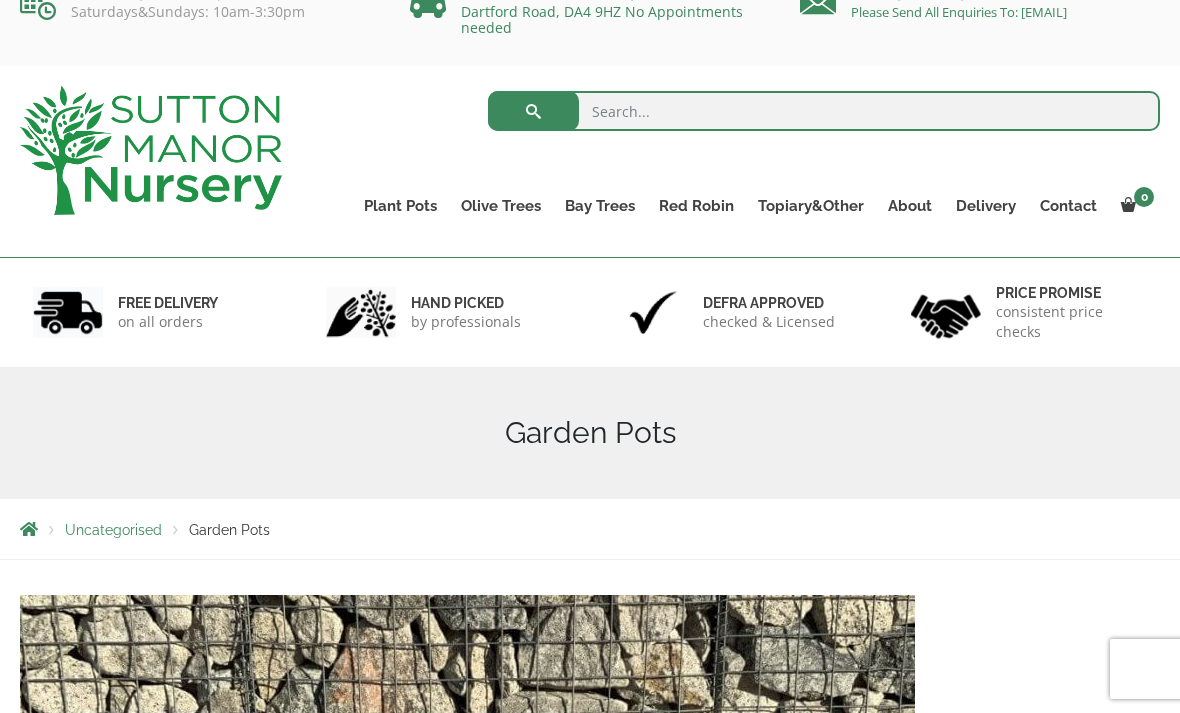 click on "Plant Pots" at bounding box center [400, 206] 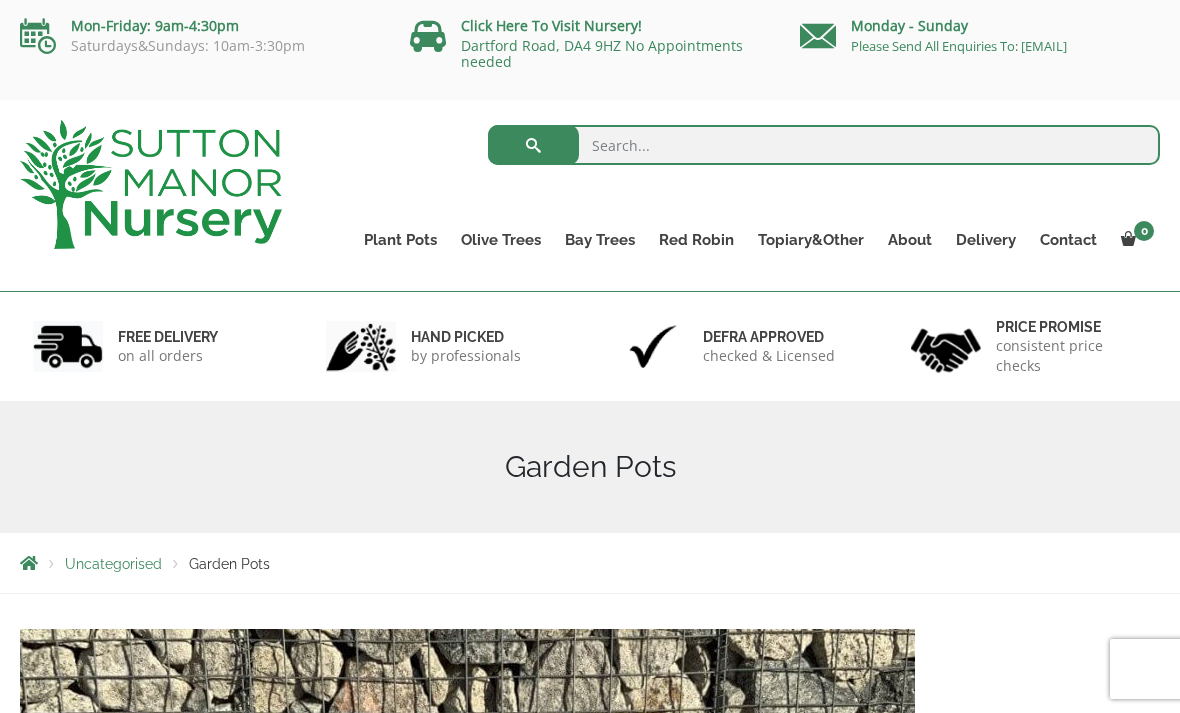 scroll, scrollTop: 0, scrollLeft: 0, axis: both 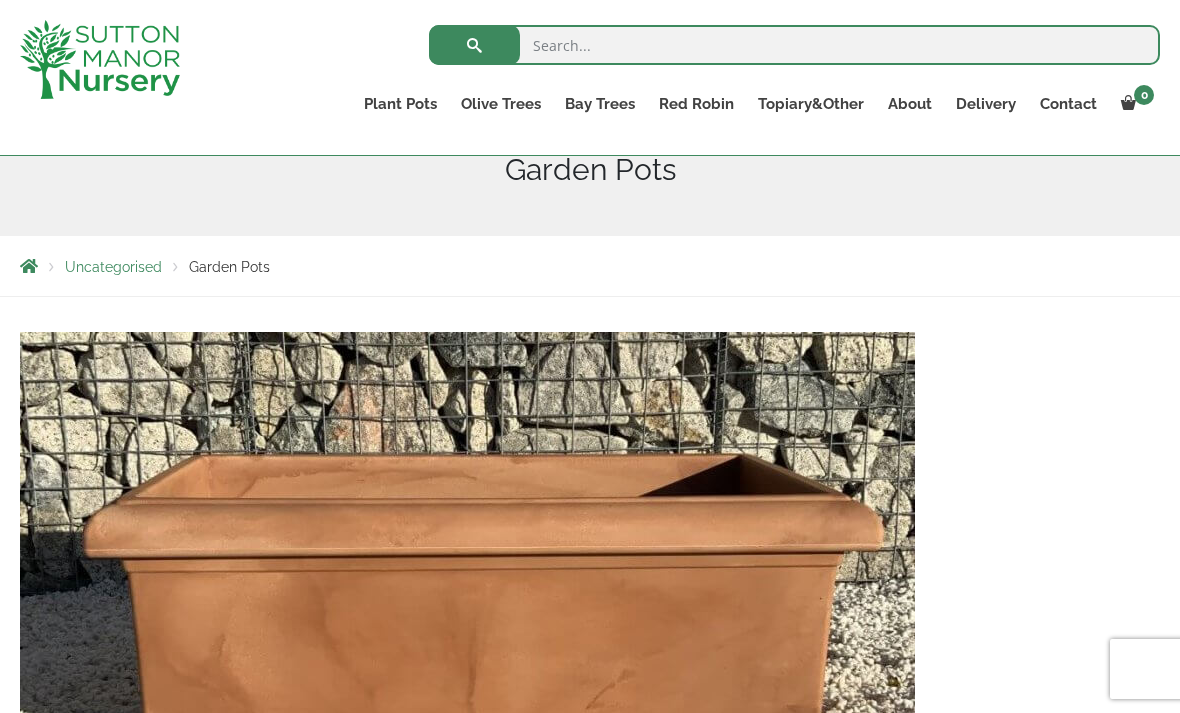 click on "The Pompei Pots" at bounding box center (0, 0) 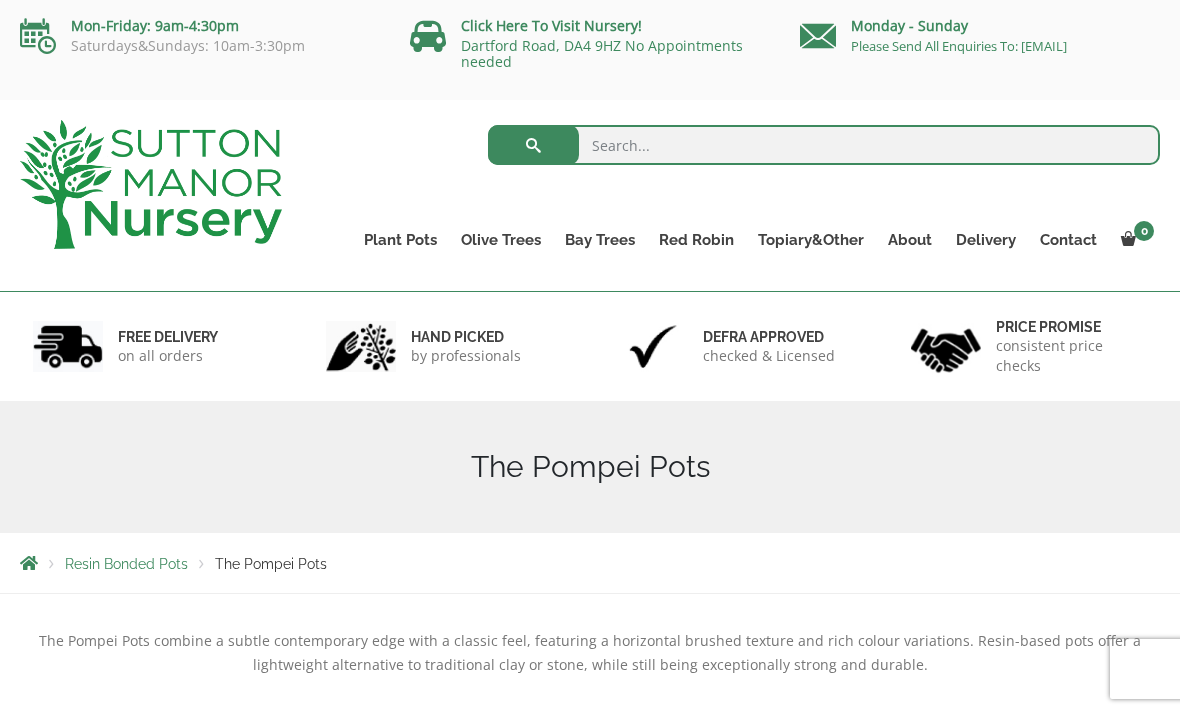 scroll, scrollTop: 0, scrollLeft: 0, axis: both 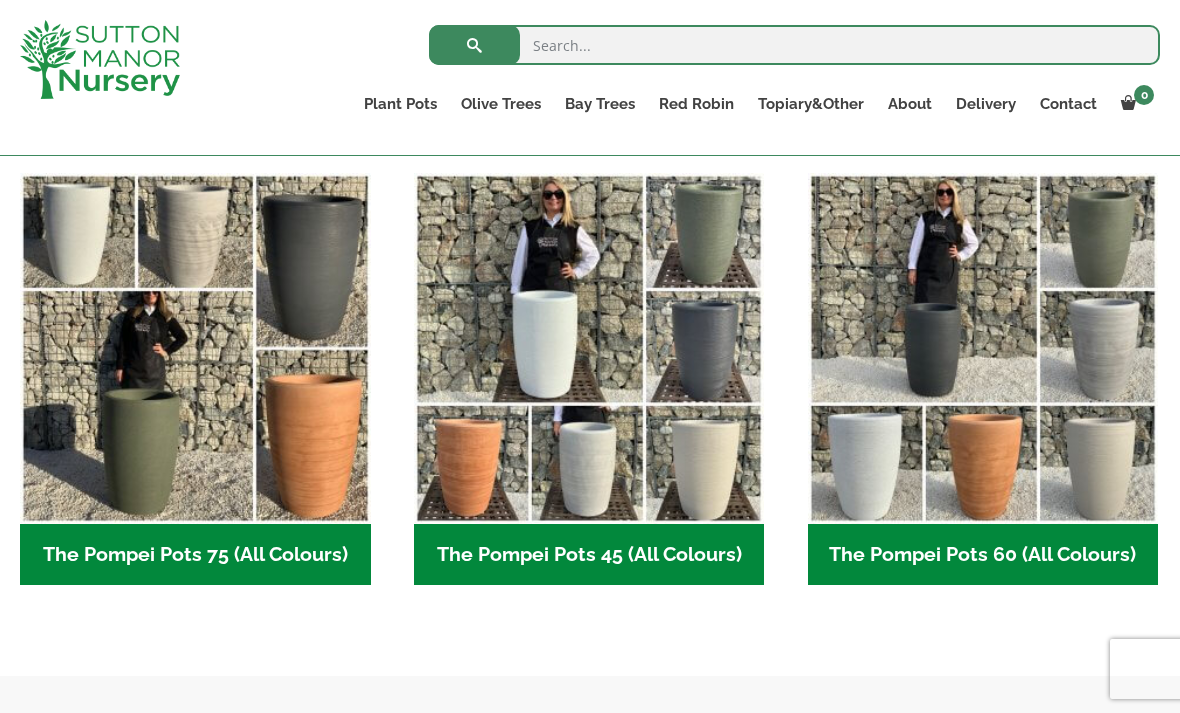 click at bounding box center [195, 348] 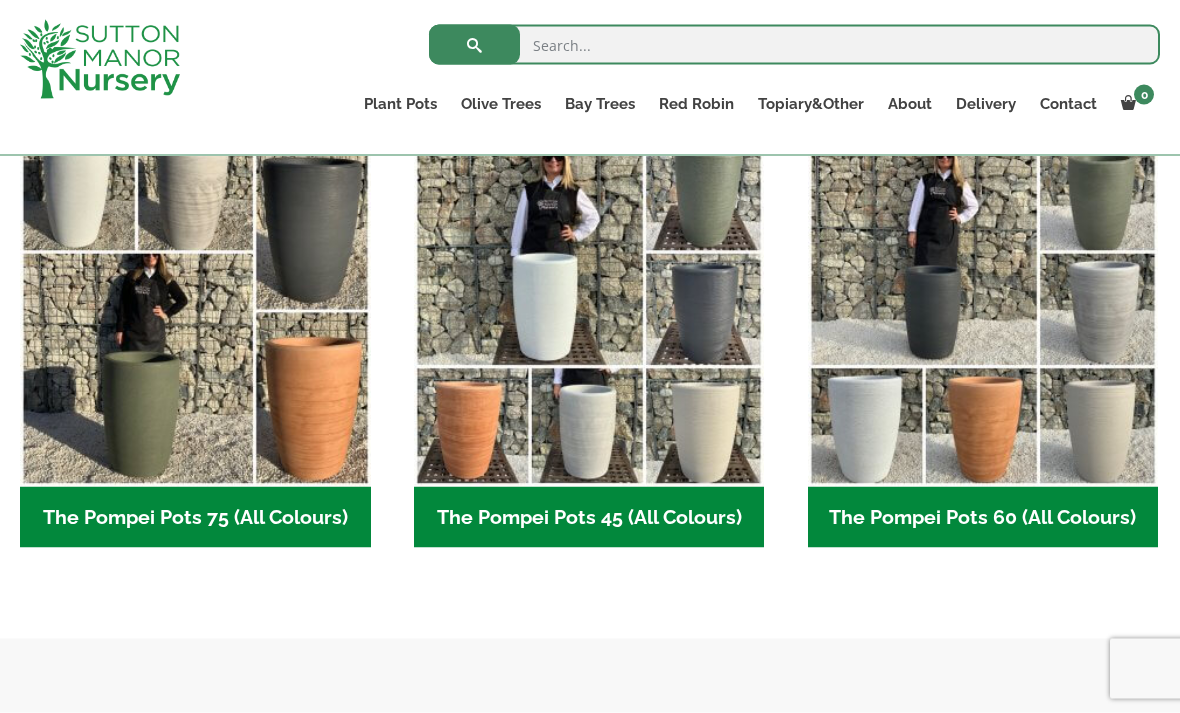 scroll, scrollTop: 451, scrollLeft: 0, axis: vertical 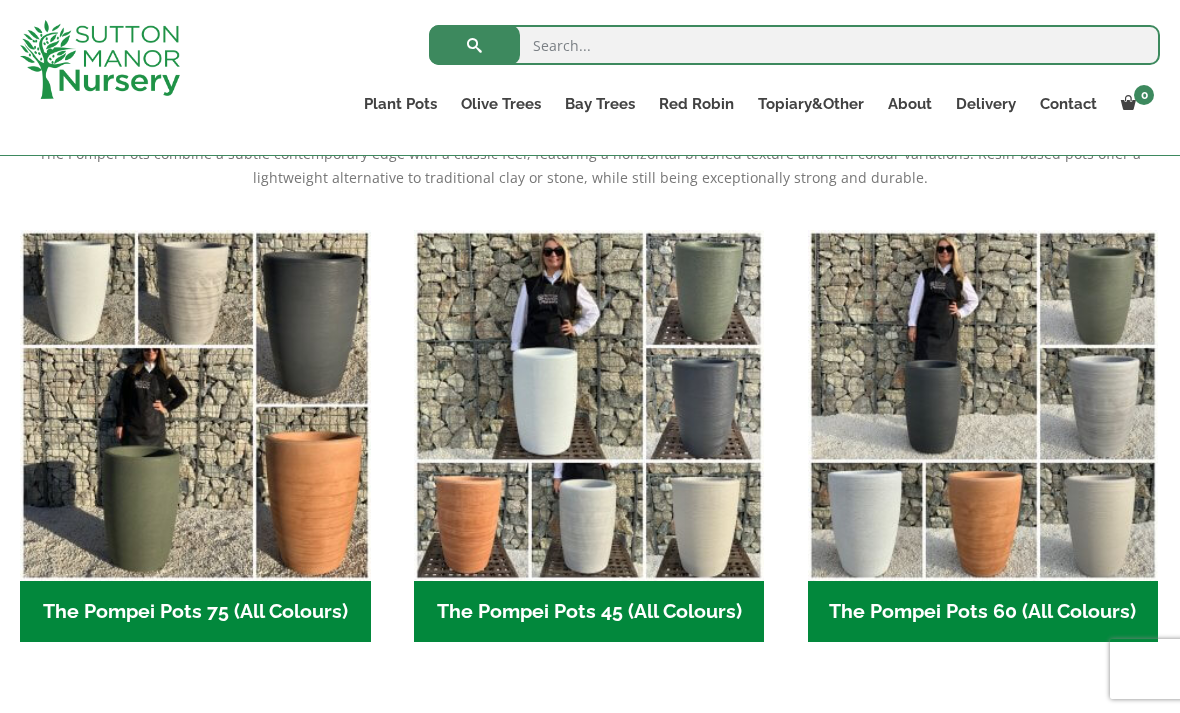 click at bounding box center (983, 405) 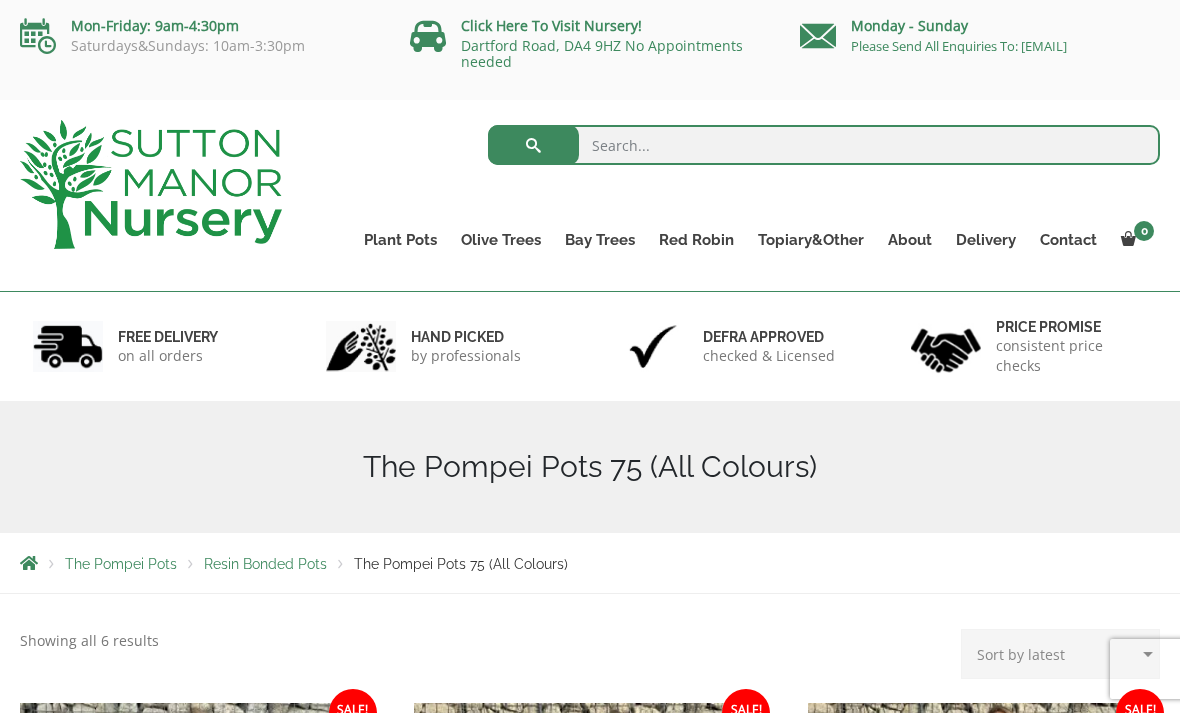scroll, scrollTop: 29, scrollLeft: 0, axis: vertical 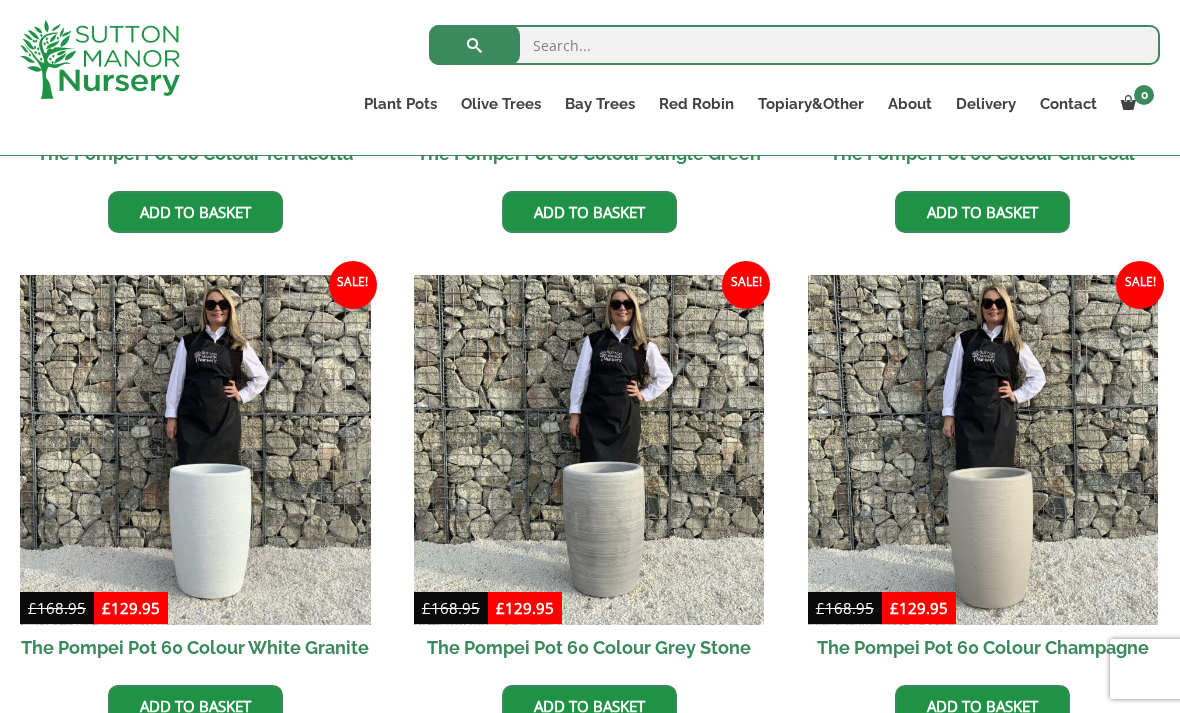 click on "Add to basket" at bounding box center (195, 706) 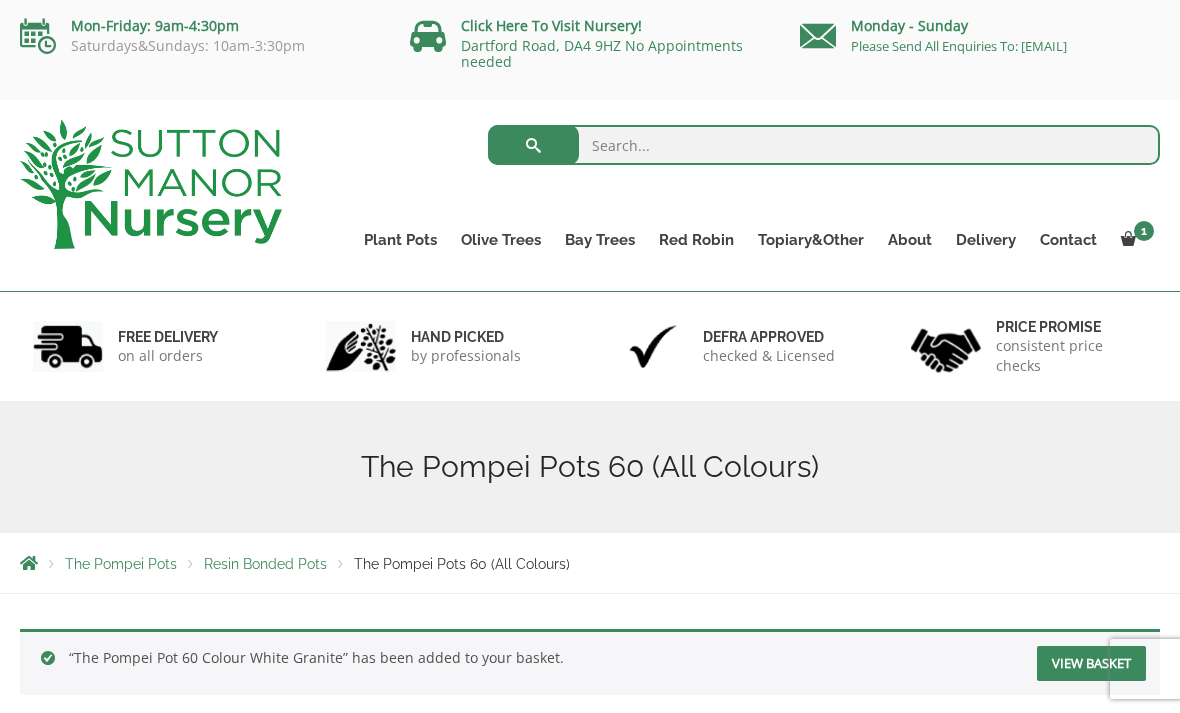 scroll, scrollTop: 0, scrollLeft: 0, axis: both 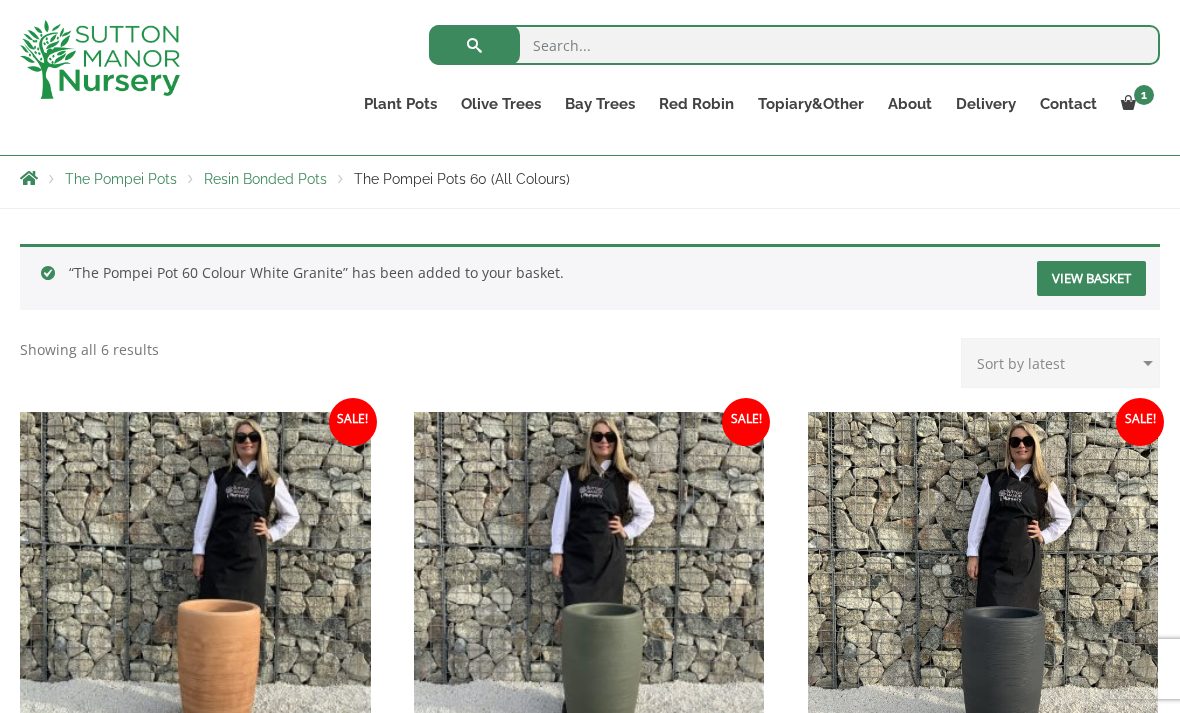 click on "View cart" at bounding box center [0, 0] 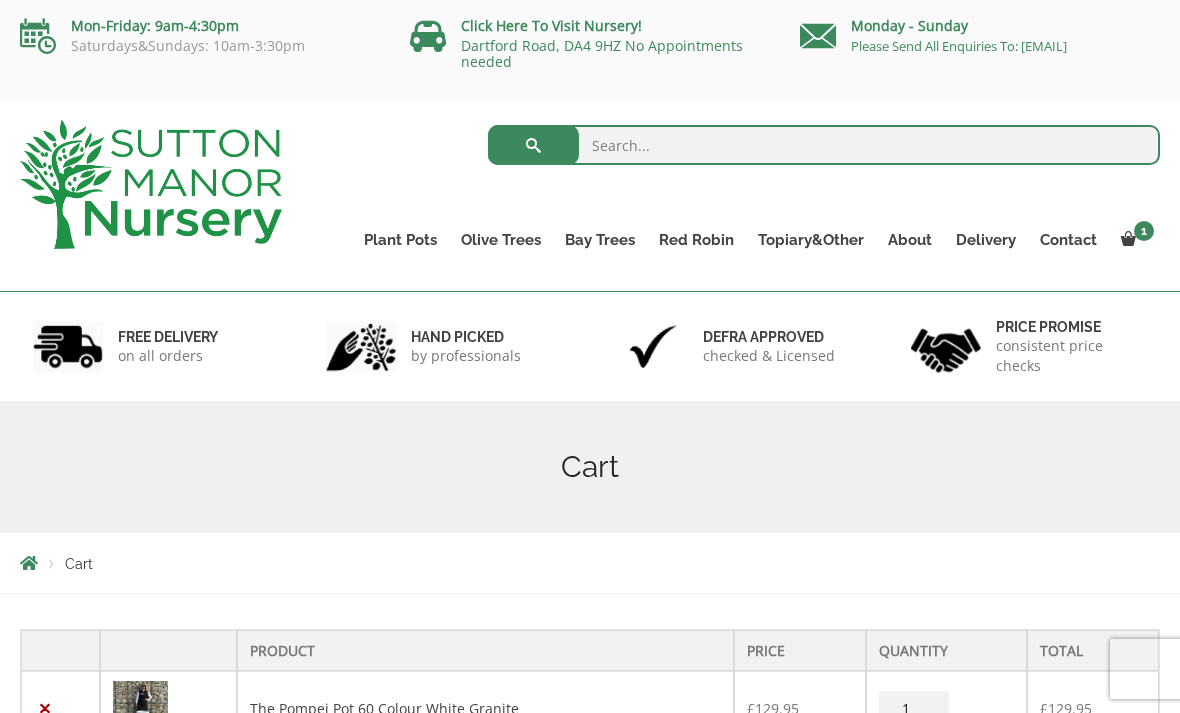 scroll, scrollTop: 0, scrollLeft: 0, axis: both 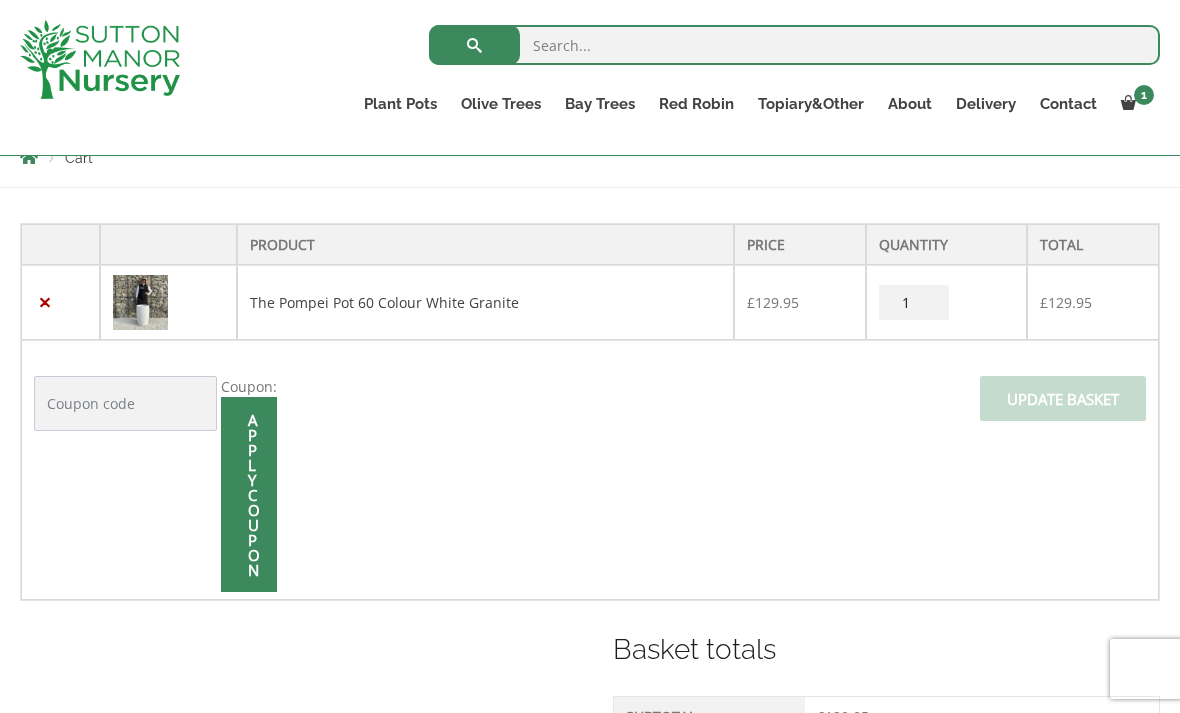 click on "1" at bounding box center (914, 302) 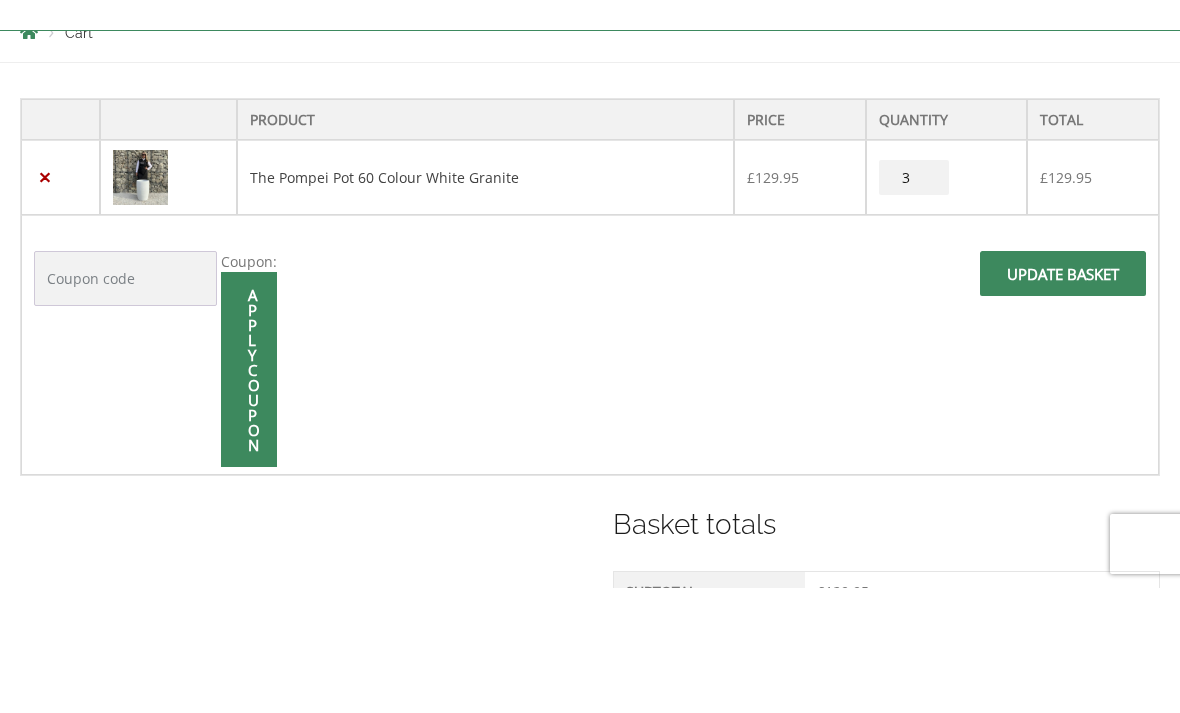 type on "3" 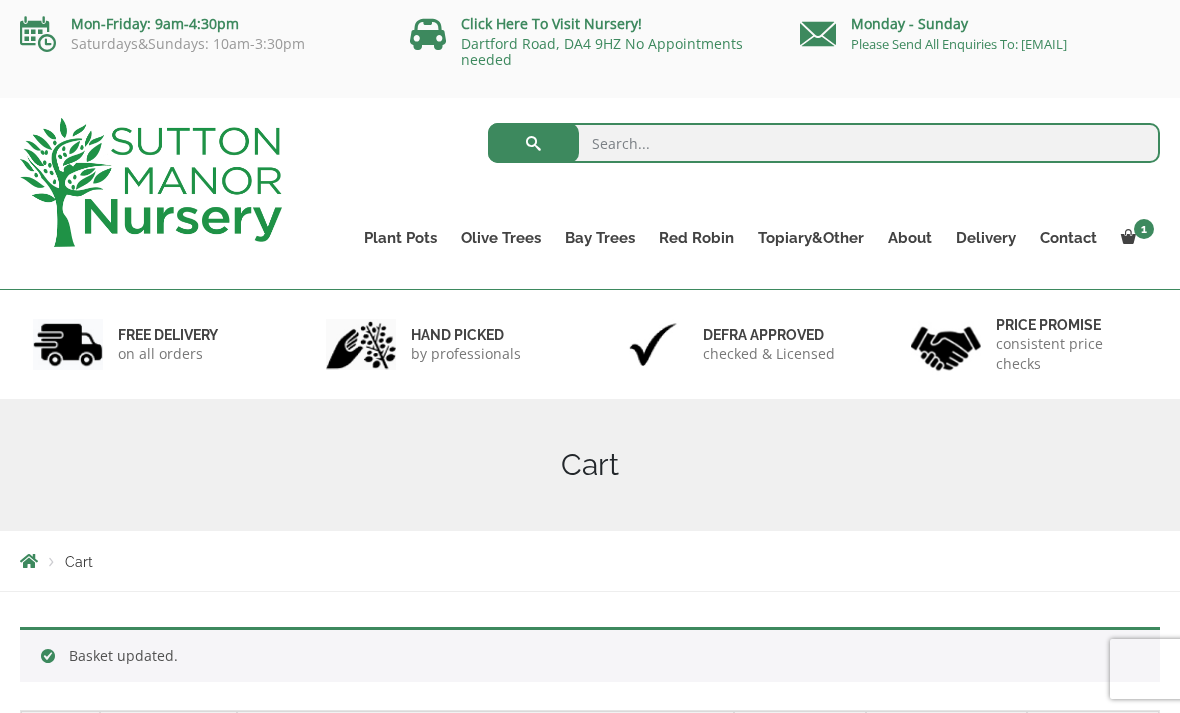 scroll, scrollTop: 0, scrollLeft: 0, axis: both 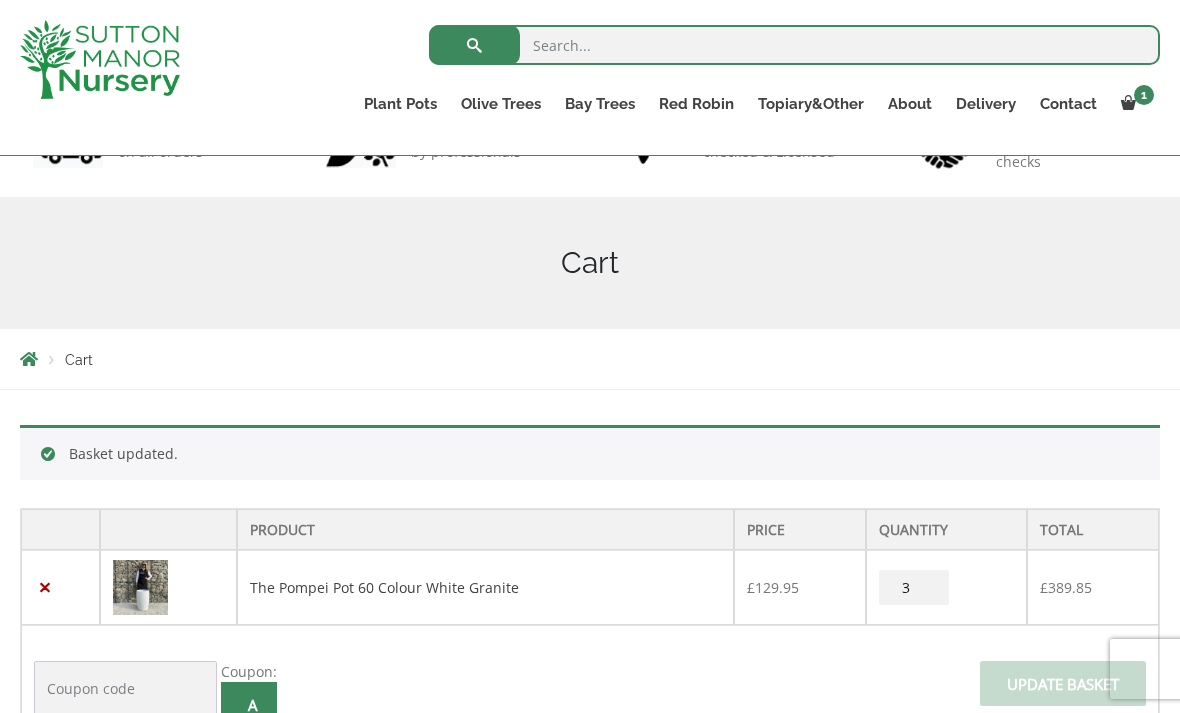 click on "The Alfresco Pots" at bounding box center (0, 0) 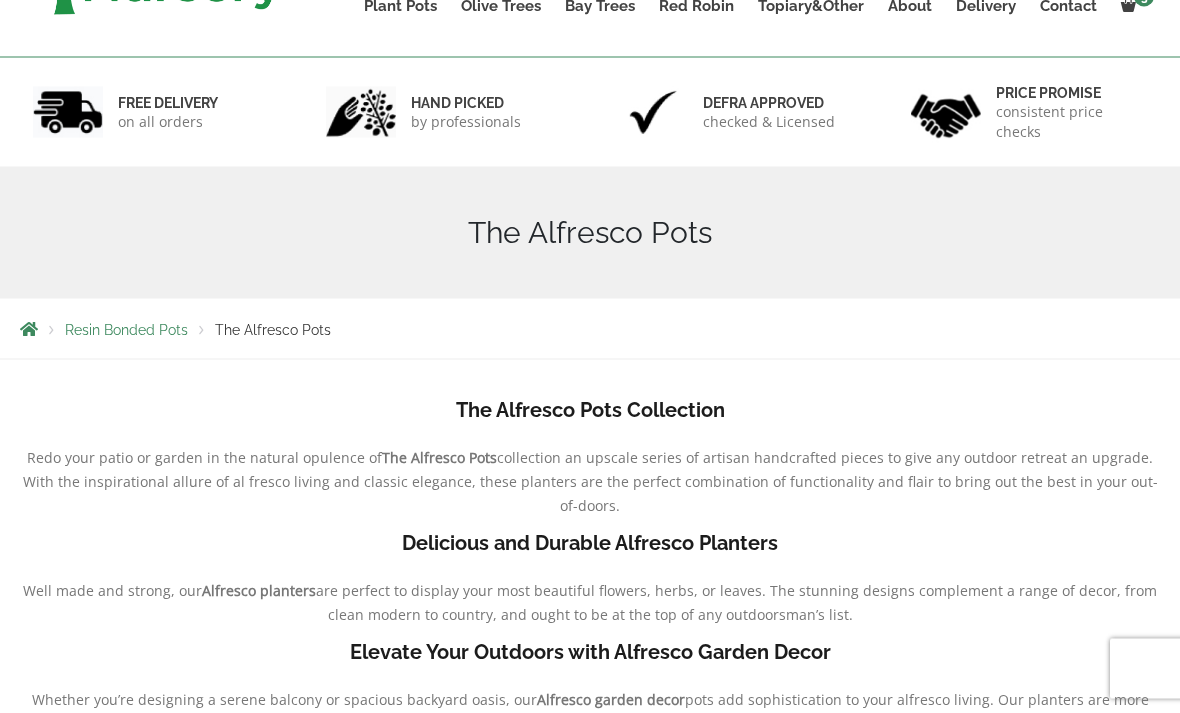 scroll, scrollTop: 372, scrollLeft: 0, axis: vertical 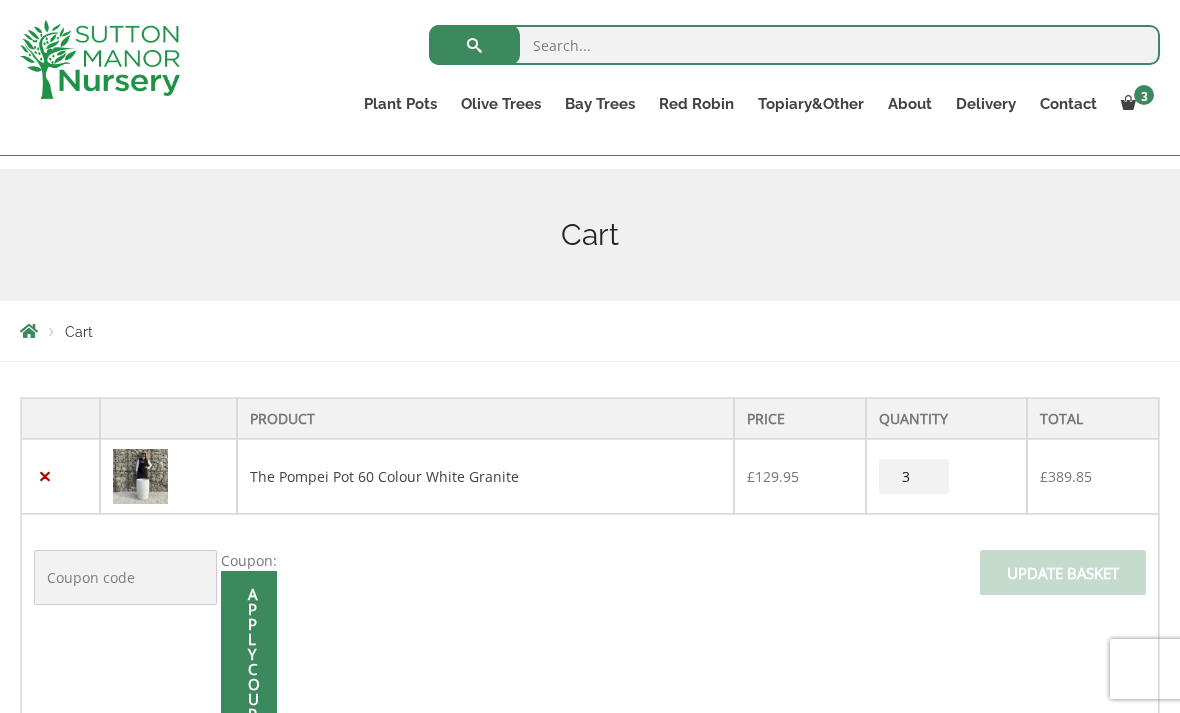 click on "The Sicilian Pots" at bounding box center [0, 0] 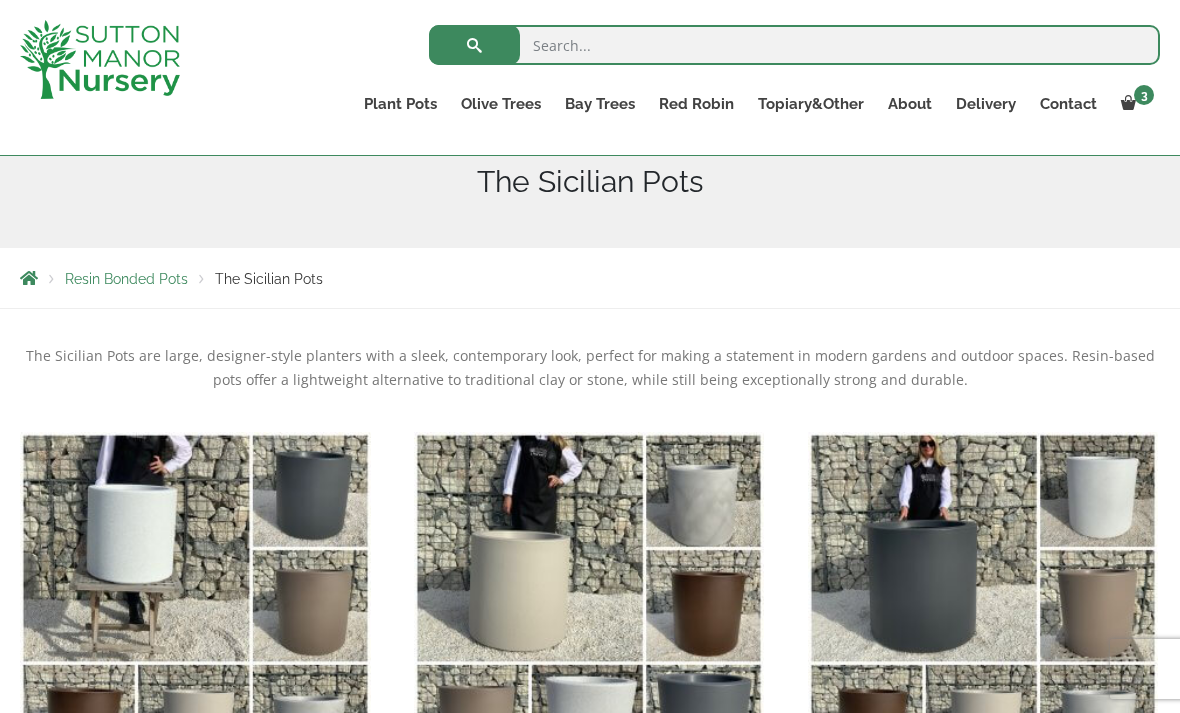 scroll, scrollTop: 367, scrollLeft: 0, axis: vertical 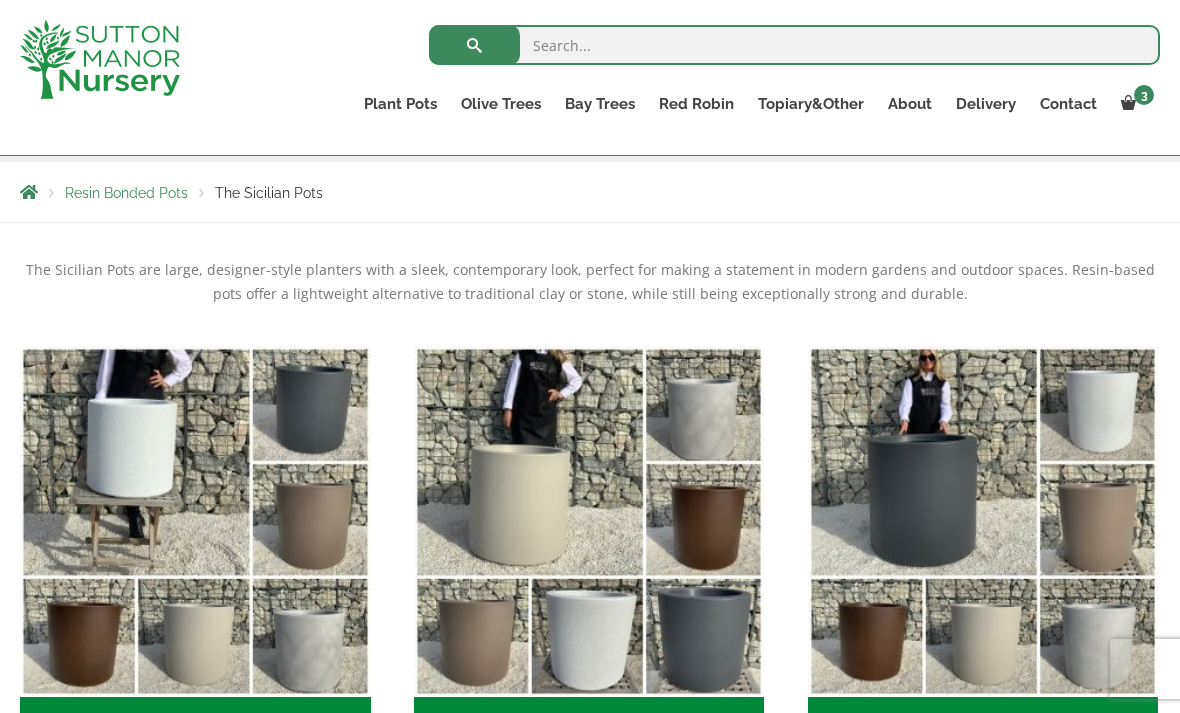 click at bounding box center [589, 521] 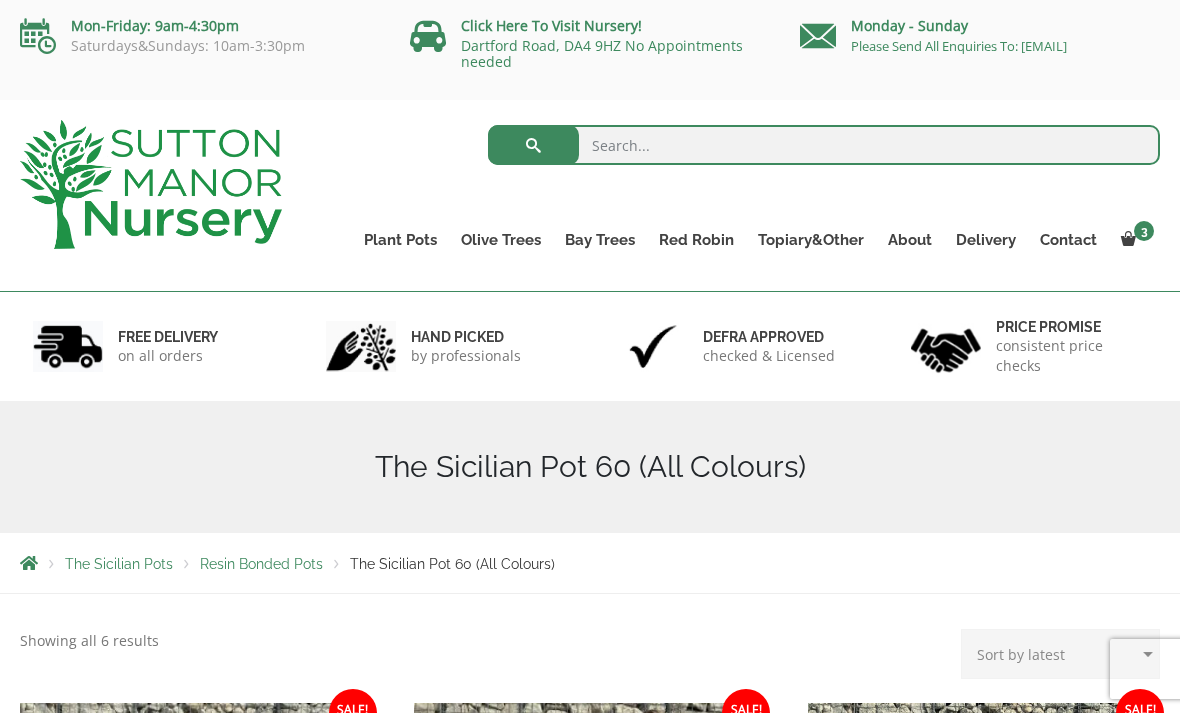 scroll, scrollTop: 136, scrollLeft: 0, axis: vertical 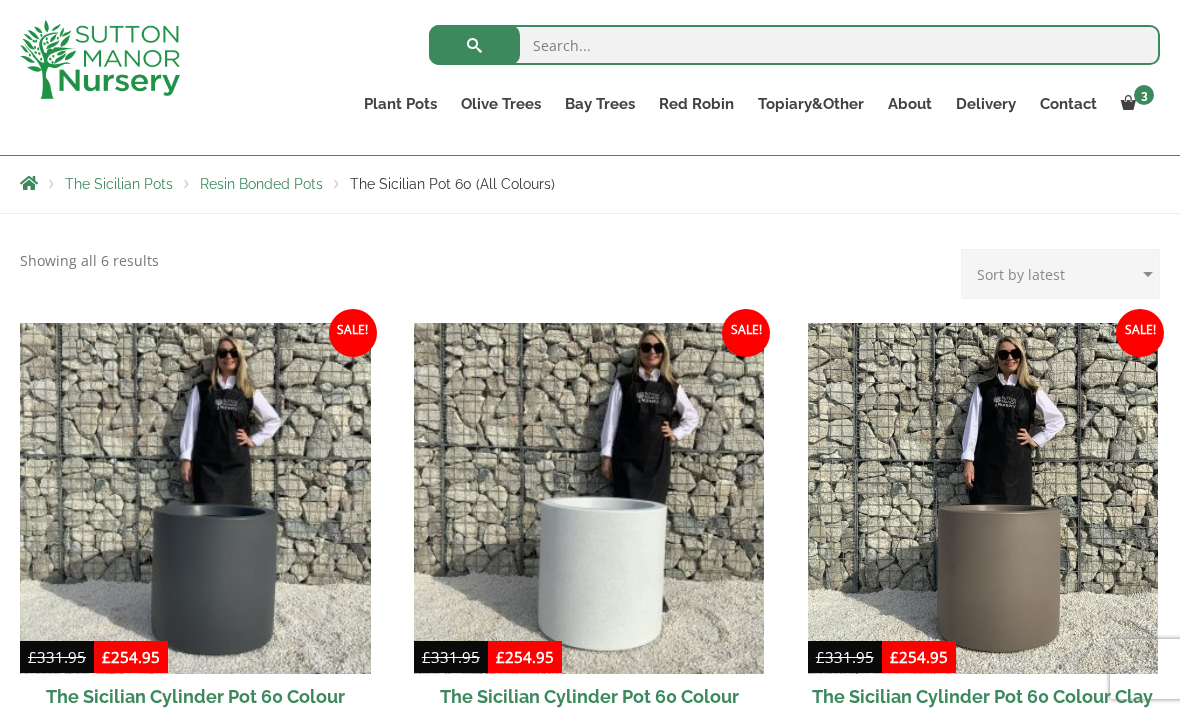 click at bounding box center [589, 498] 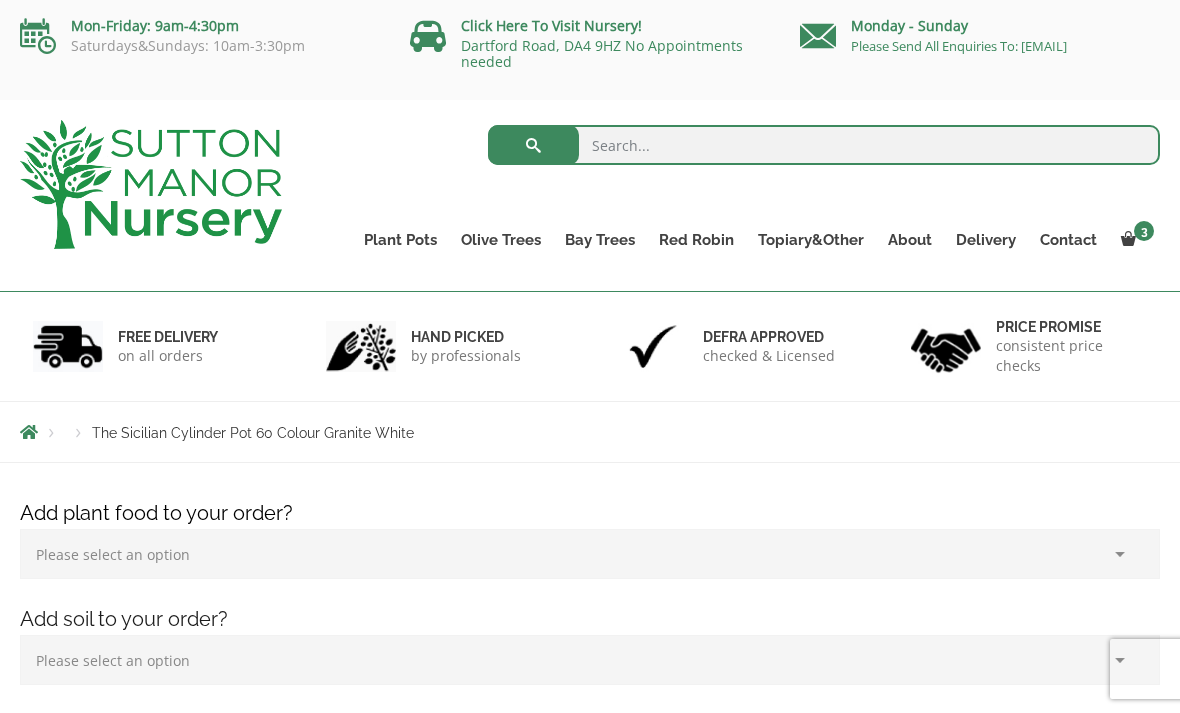 scroll, scrollTop: 0, scrollLeft: 0, axis: both 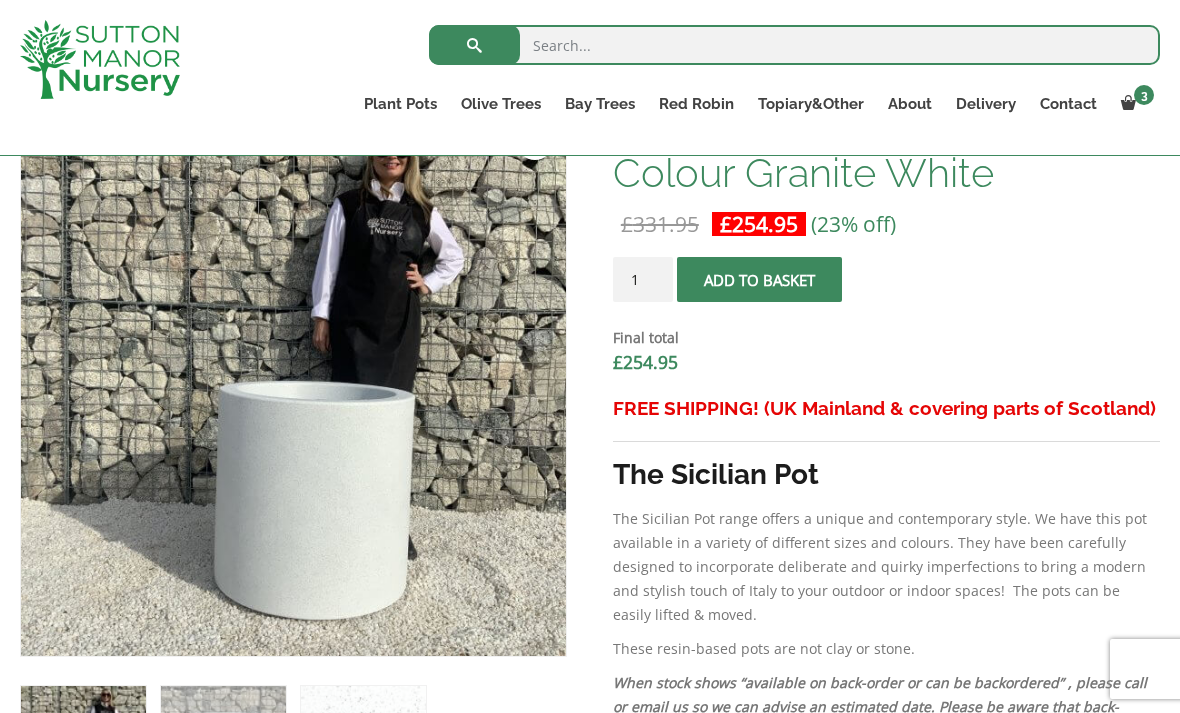 click on "These resin-based pots are not clay or stone." at bounding box center [886, 649] 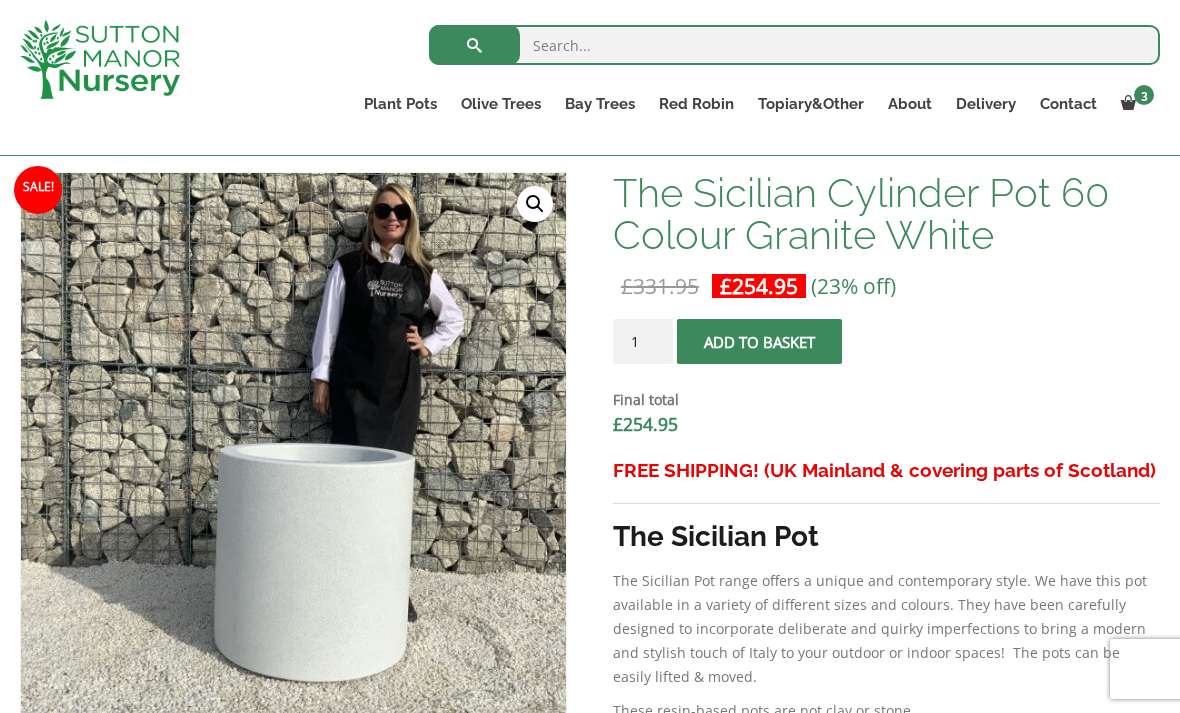 scroll, scrollTop: 607, scrollLeft: 0, axis: vertical 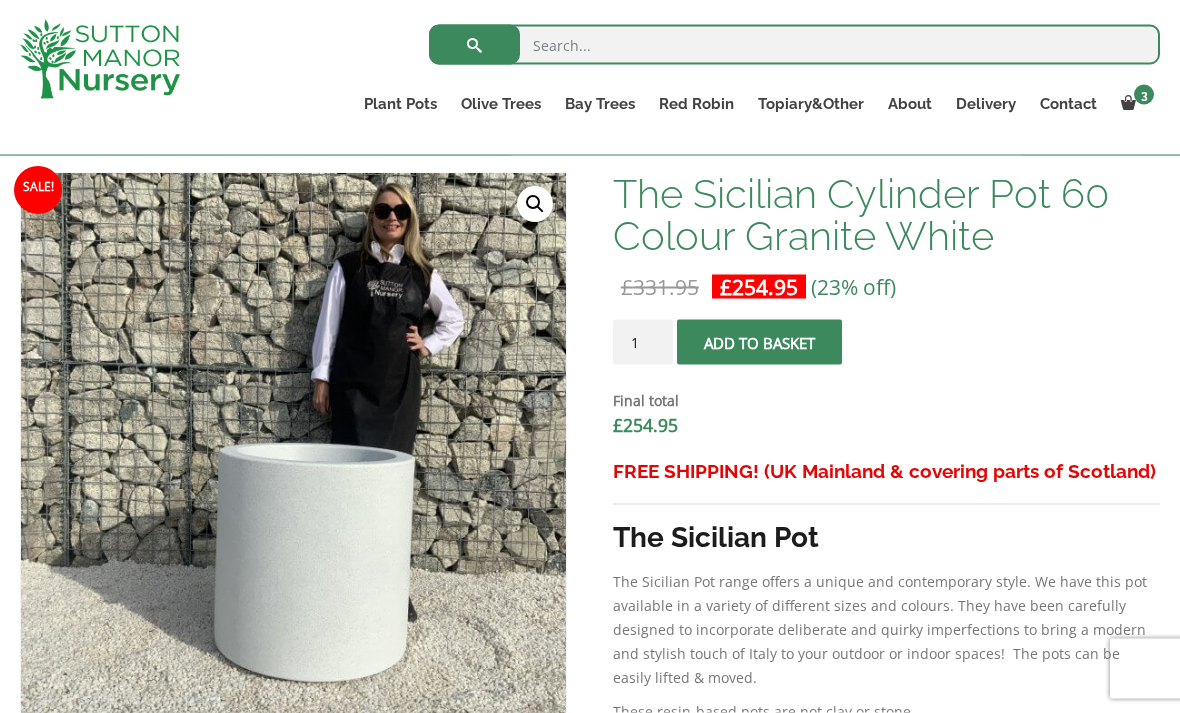 click on "Add to basket" at bounding box center [759, 342] 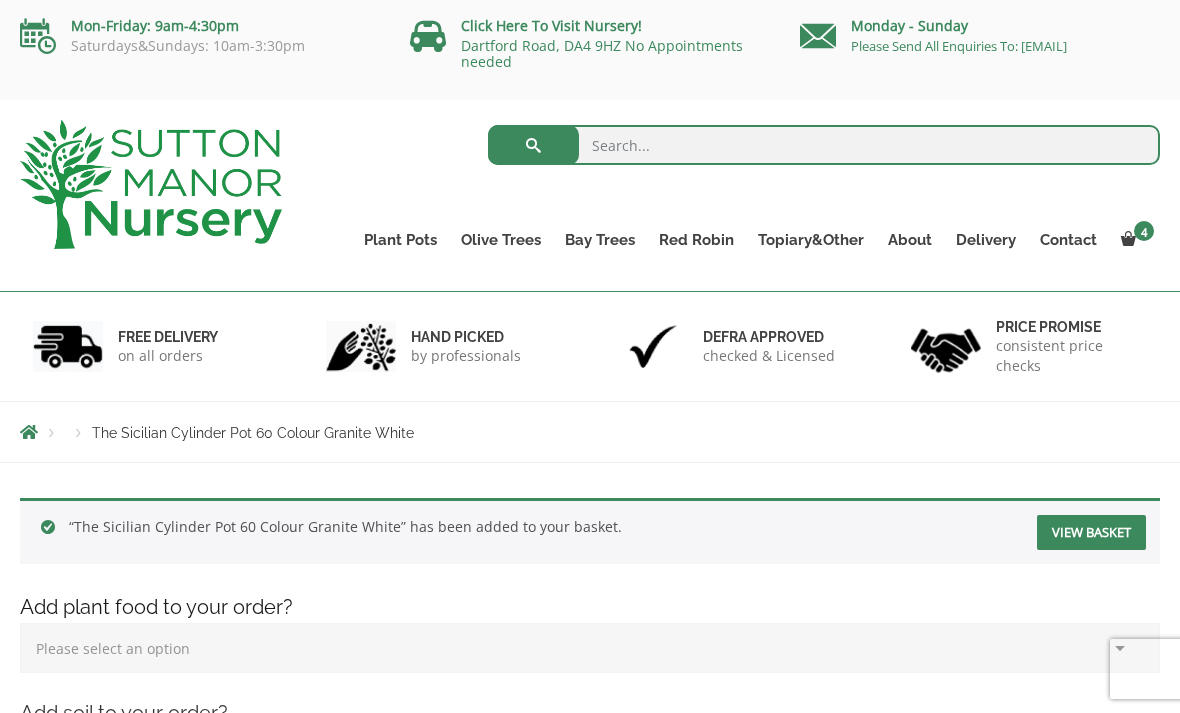 scroll, scrollTop: 0, scrollLeft: 0, axis: both 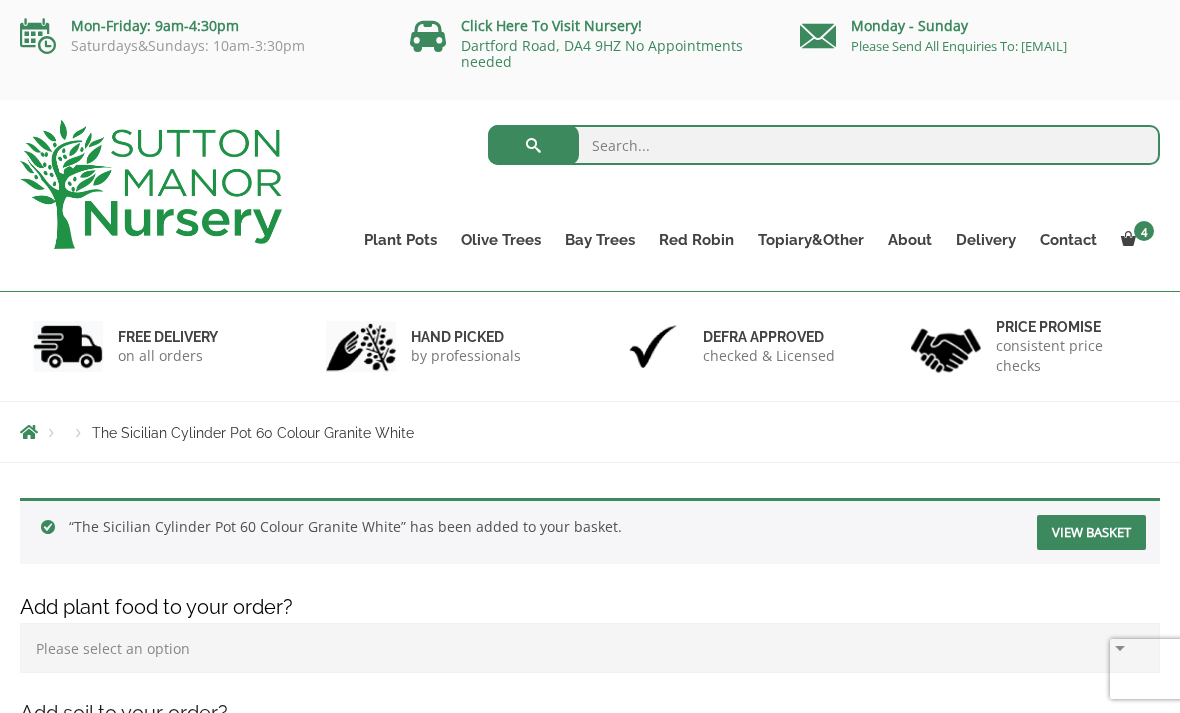 click at bounding box center (0, 0) 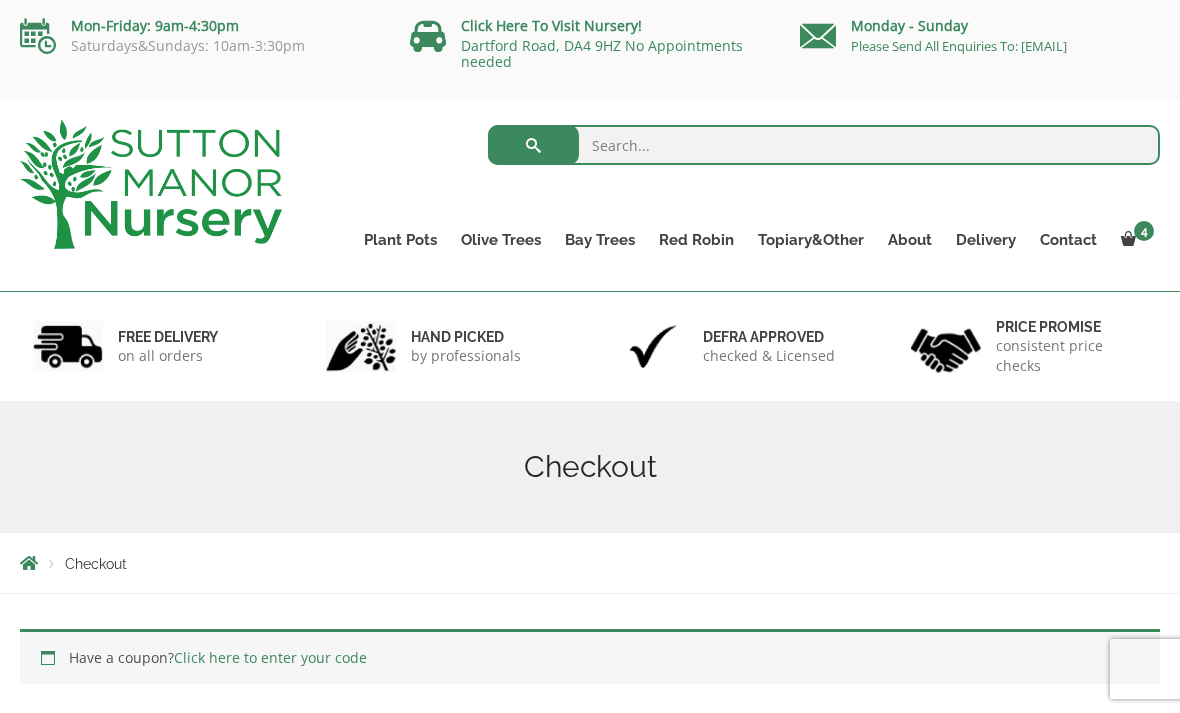 scroll, scrollTop: 0, scrollLeft: 0, axis: both 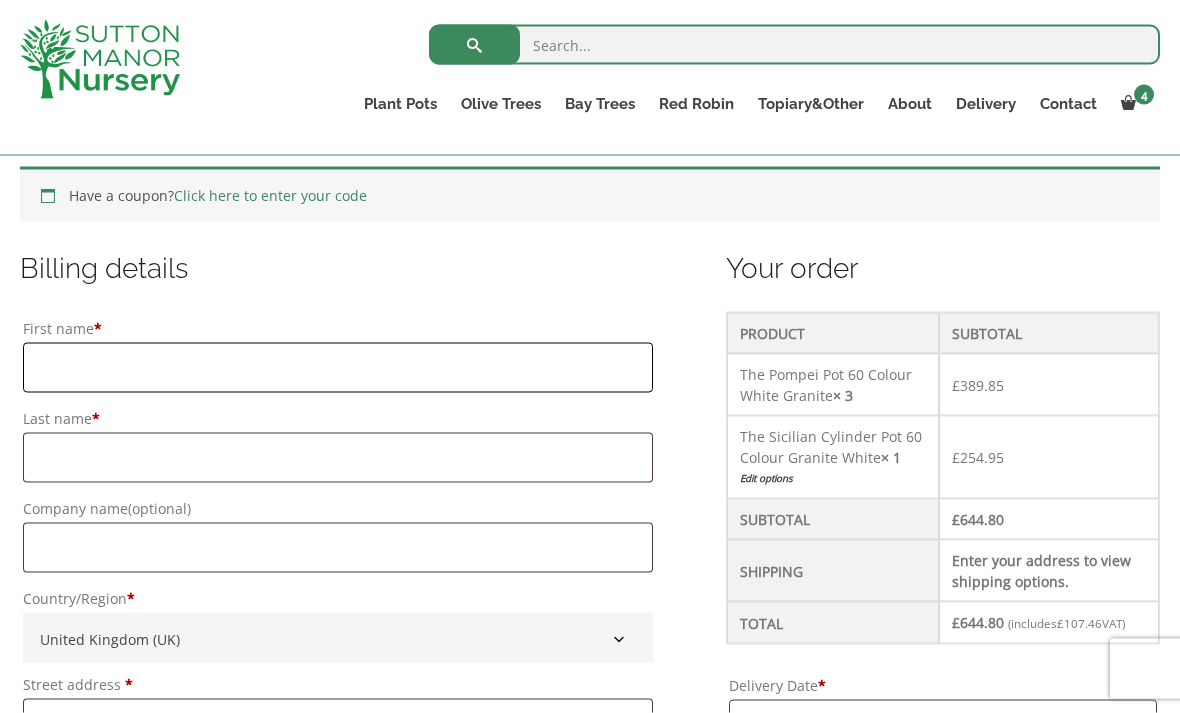 click on "First name  *" at bounding box center [338, 368] 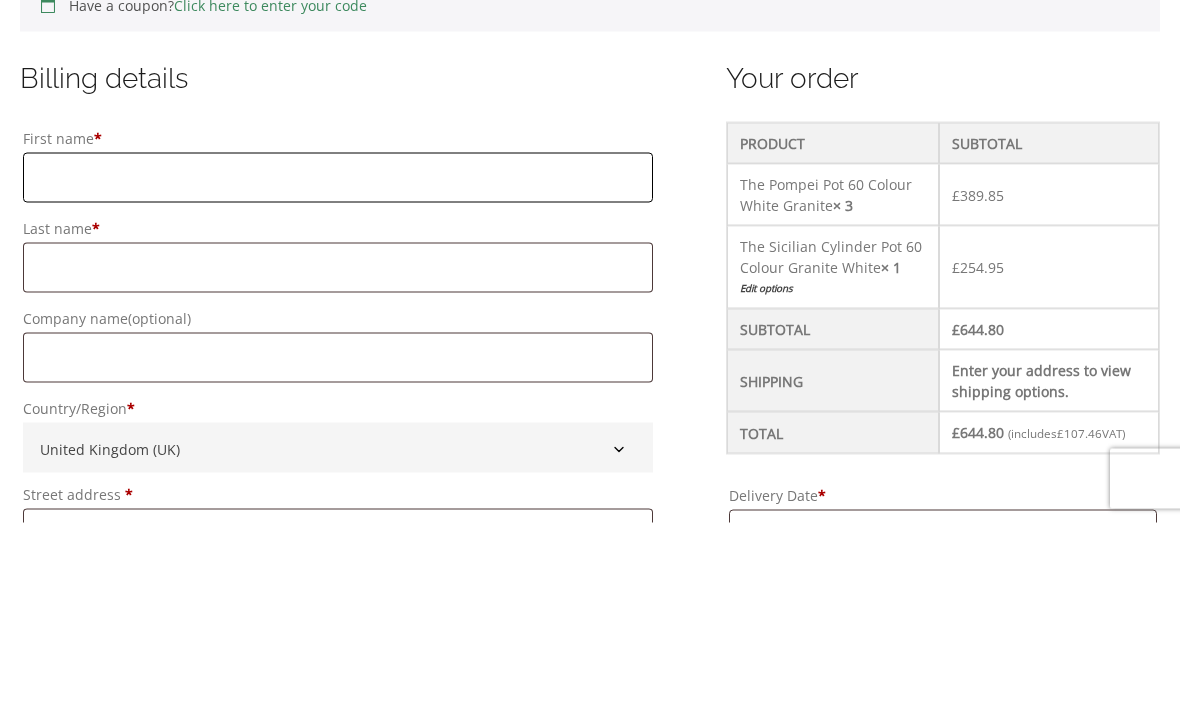 type on "Emma" 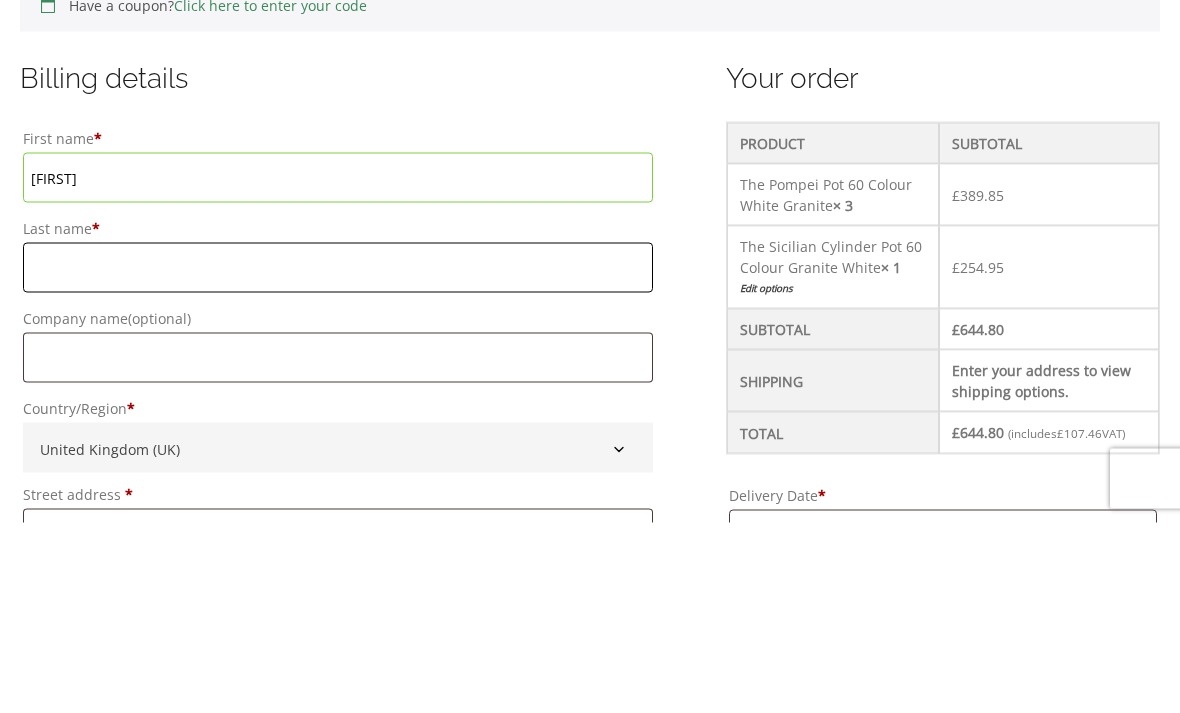 type on "Anscomb" 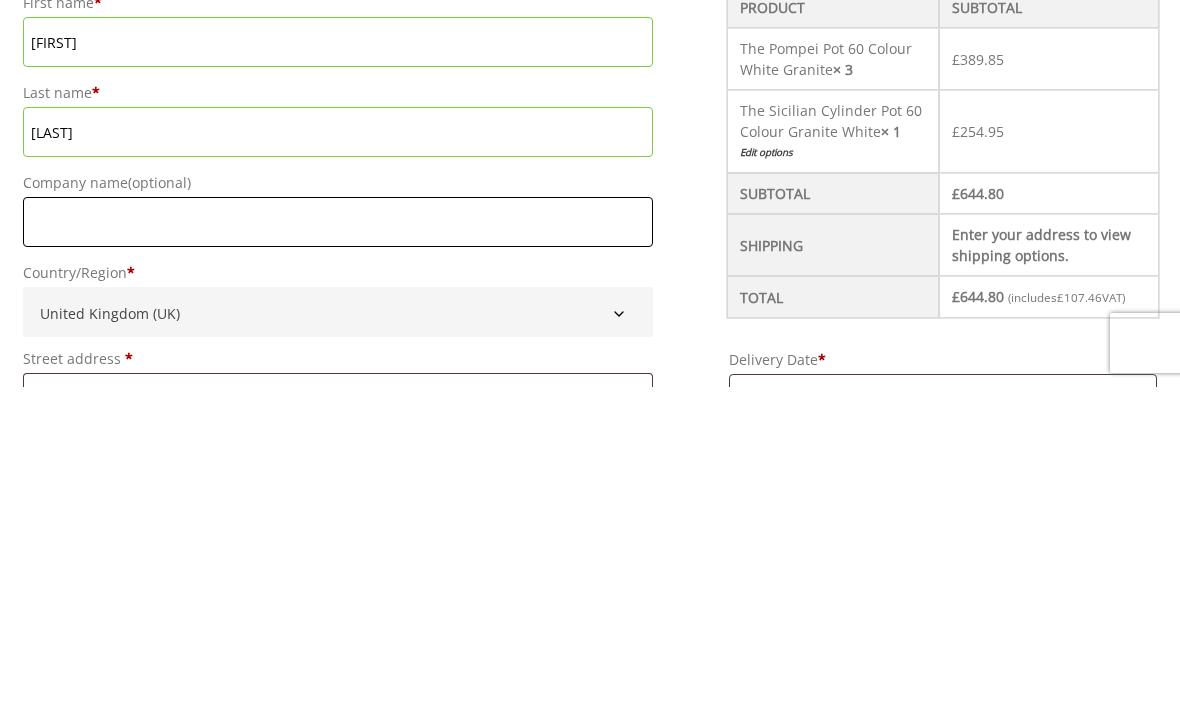 click on "Company name  (optional)" at bounding box center [338, 548] 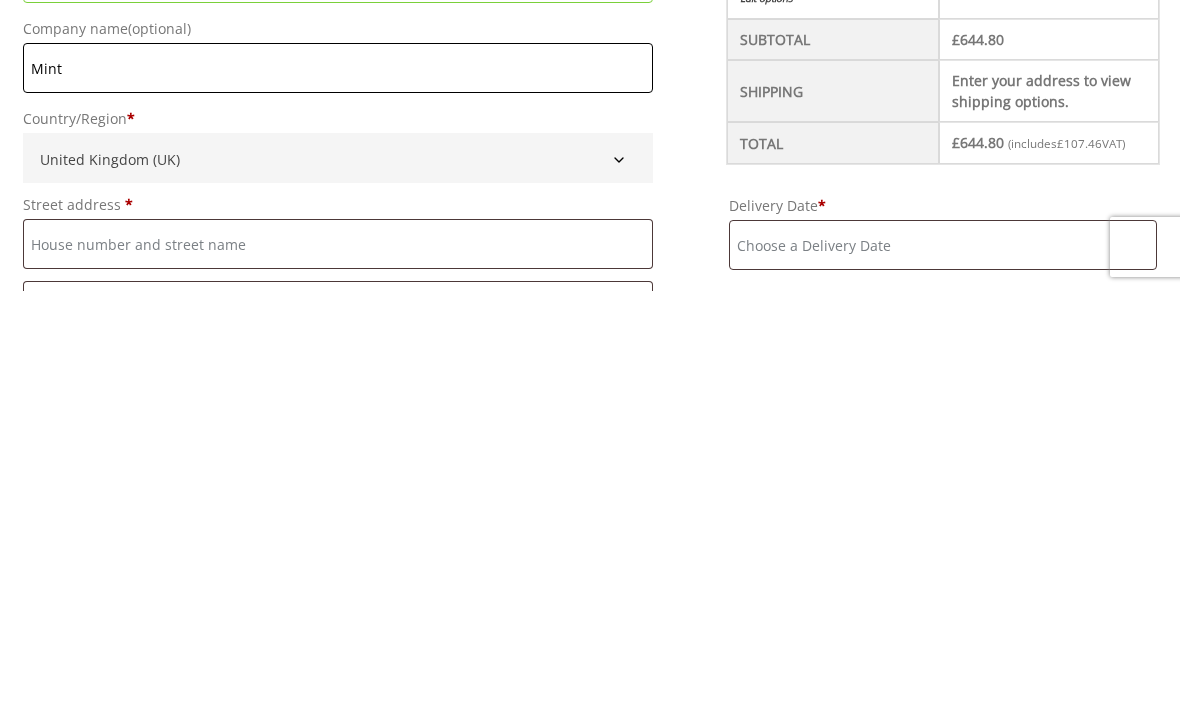 scroll, scrollTop: 498, scrollLeft: 0, axis: vertical 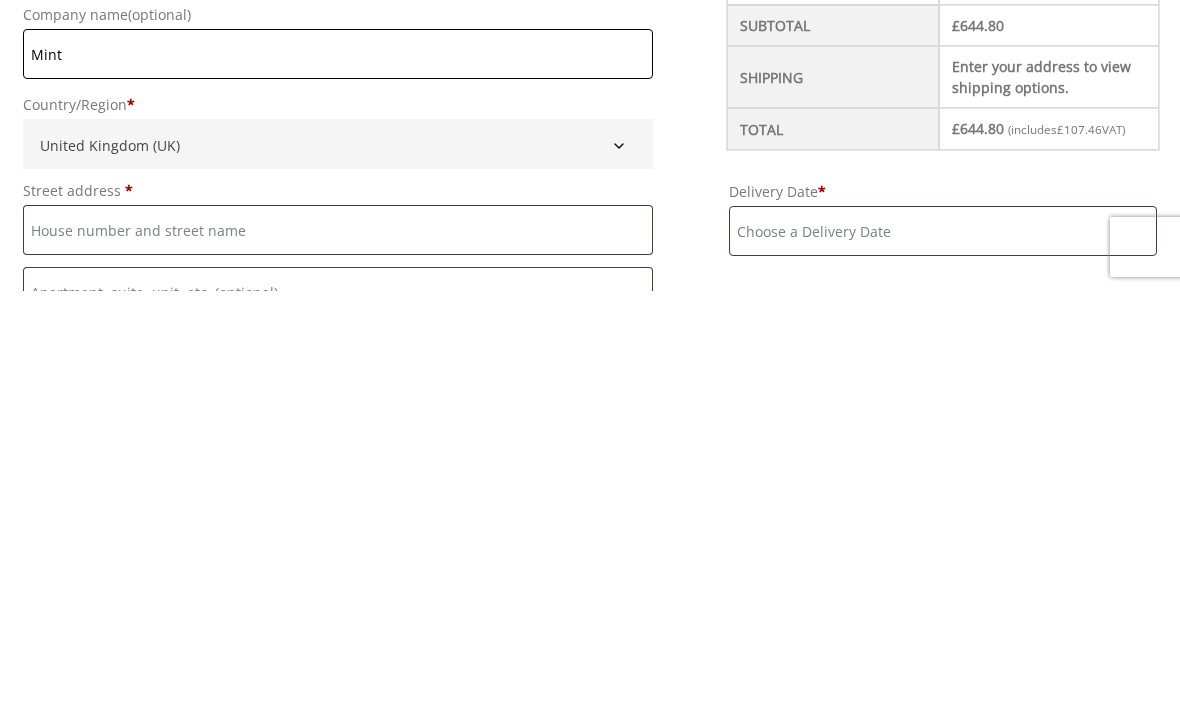 type on "Mint" 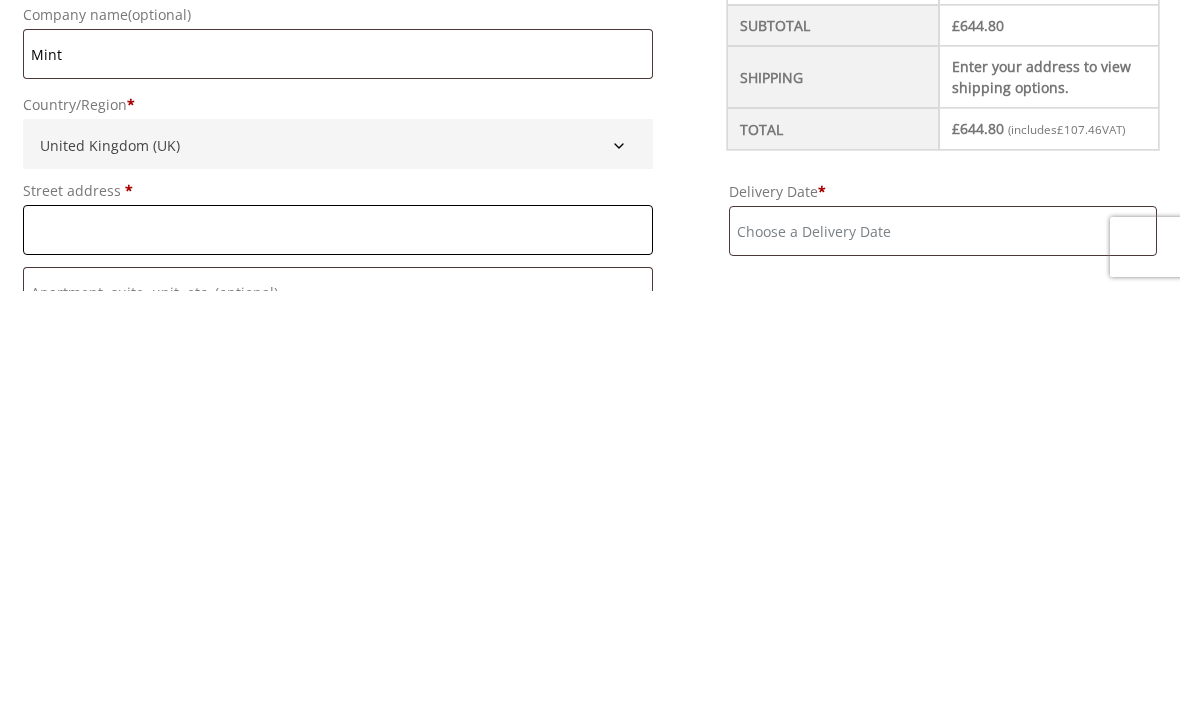 click on "Street address   *" at bounding box center (338, 652) 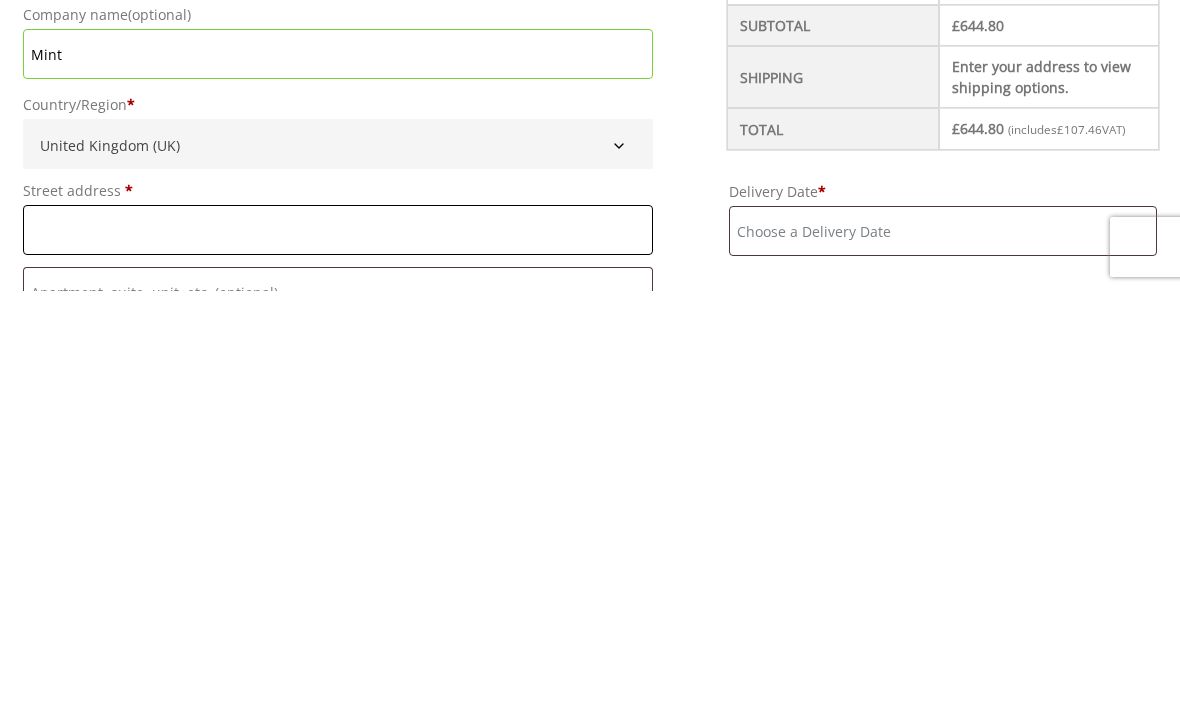 type on "86 Eastwood Road" 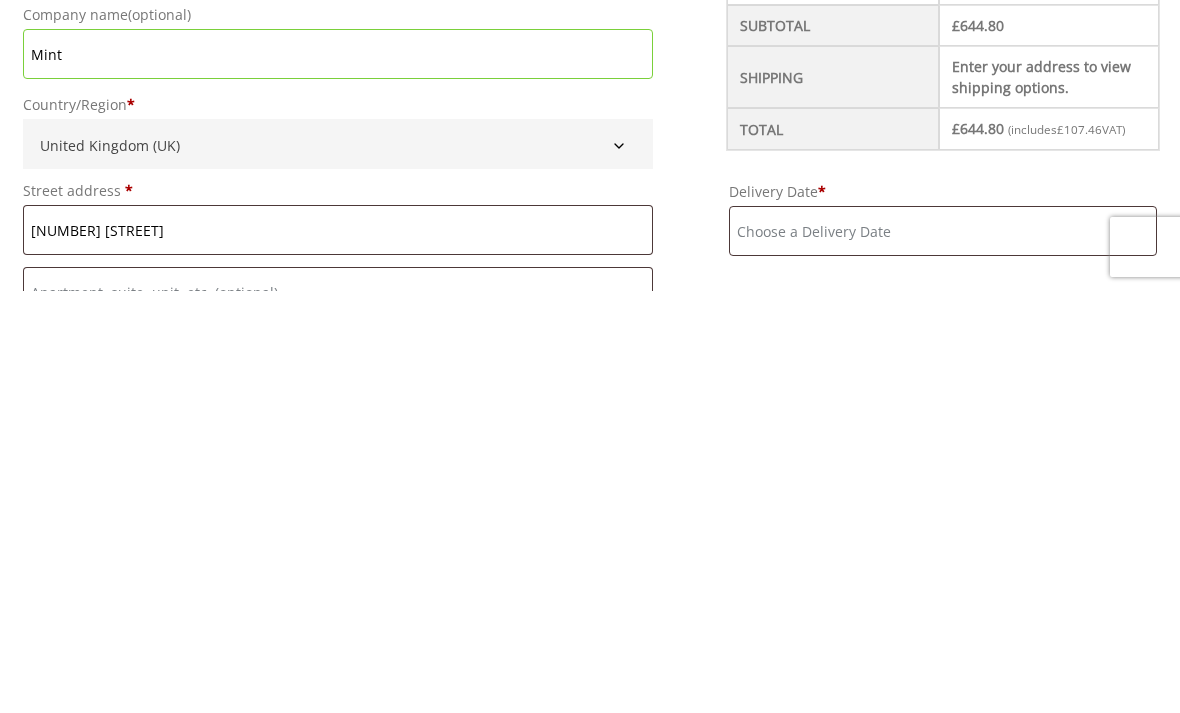type on "Bramley" 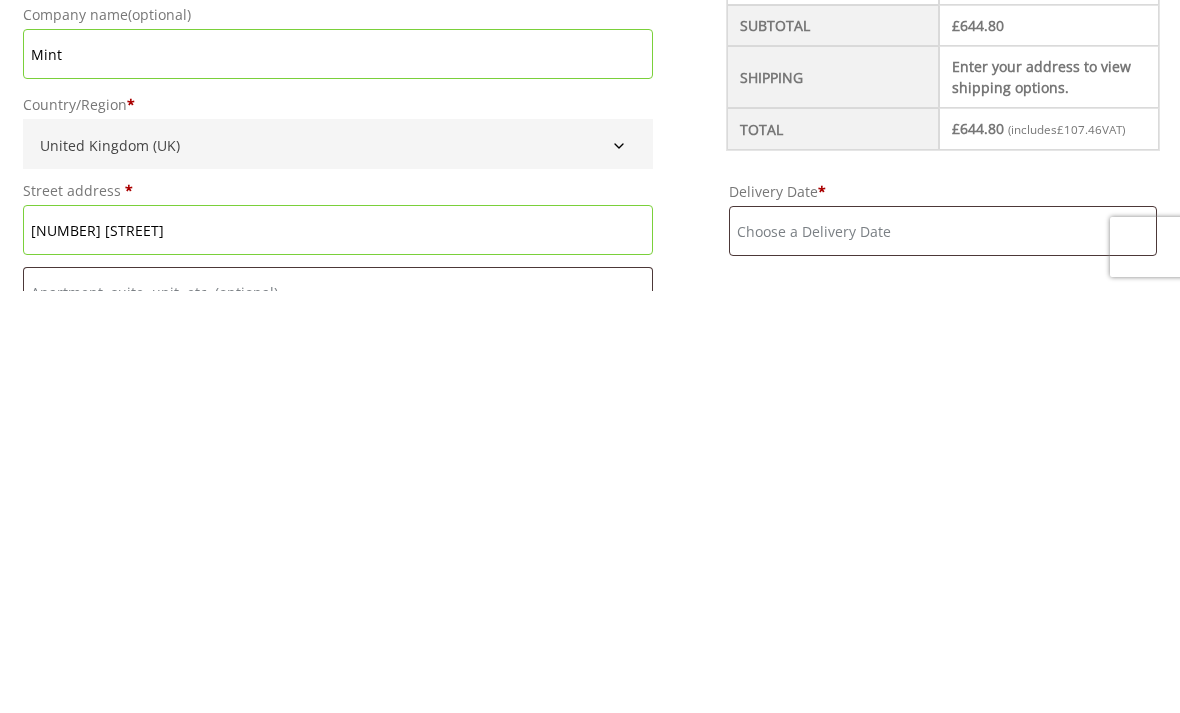 type on "Surrey" 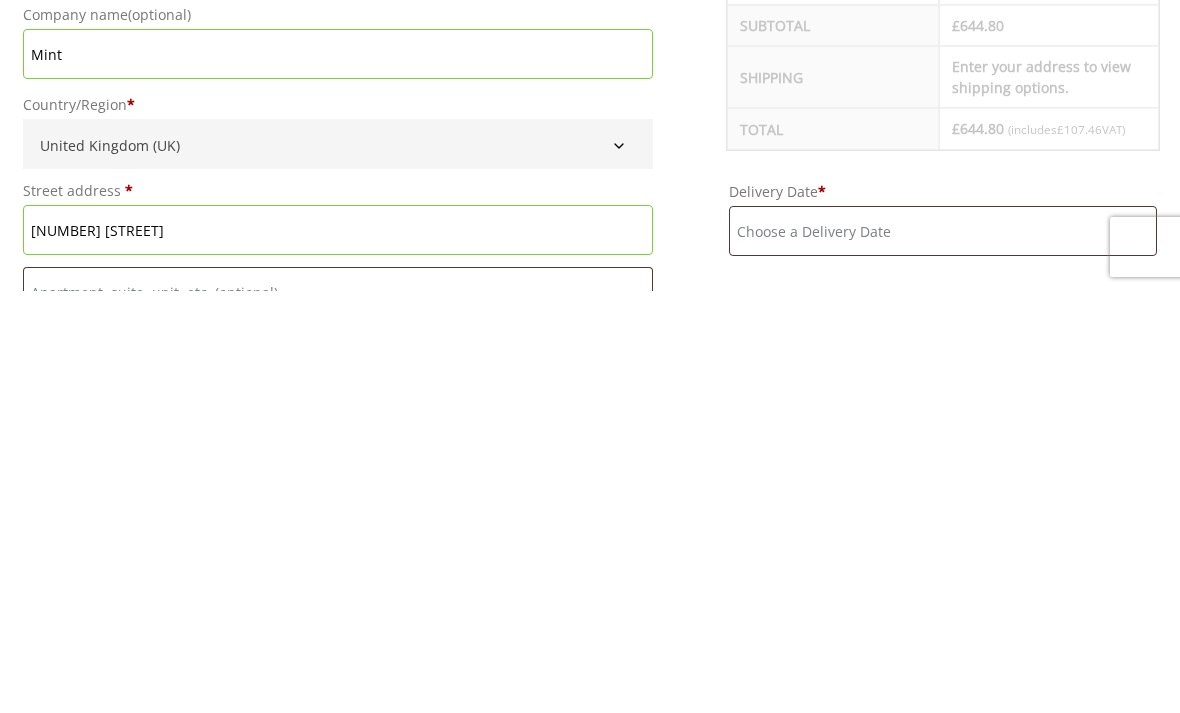 type on "Bramley" 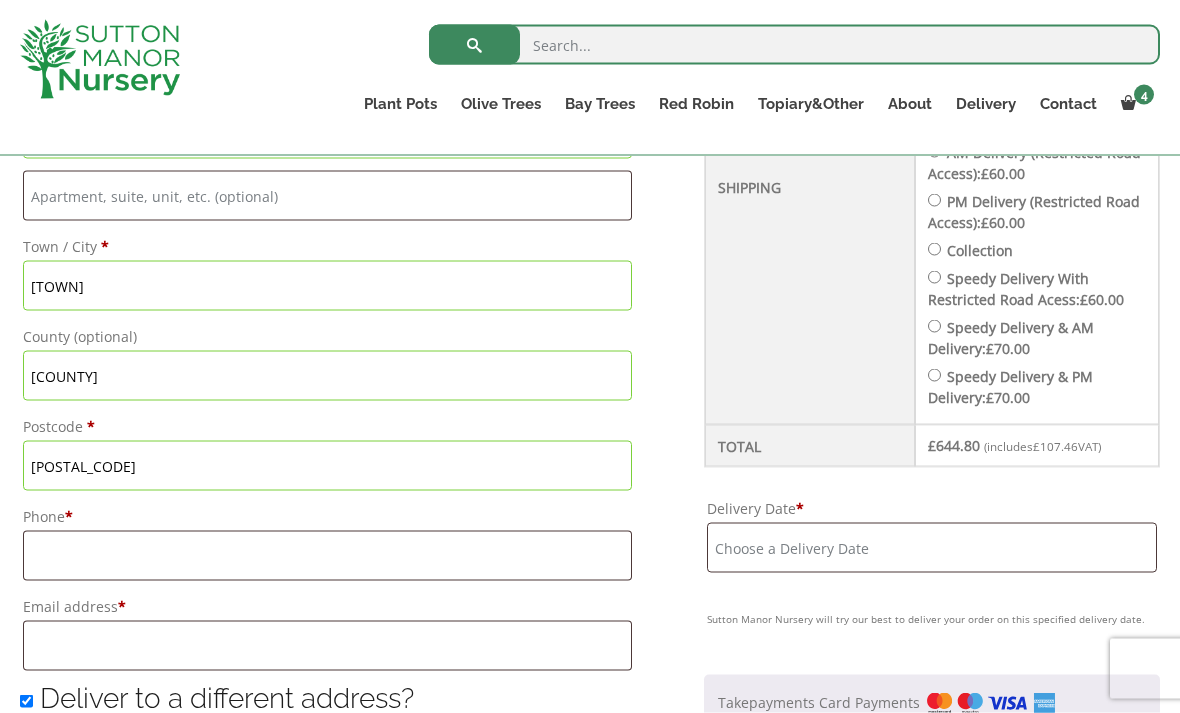 scroll, scrollTop: 1017, scrollLeft: 0, axis: vertical 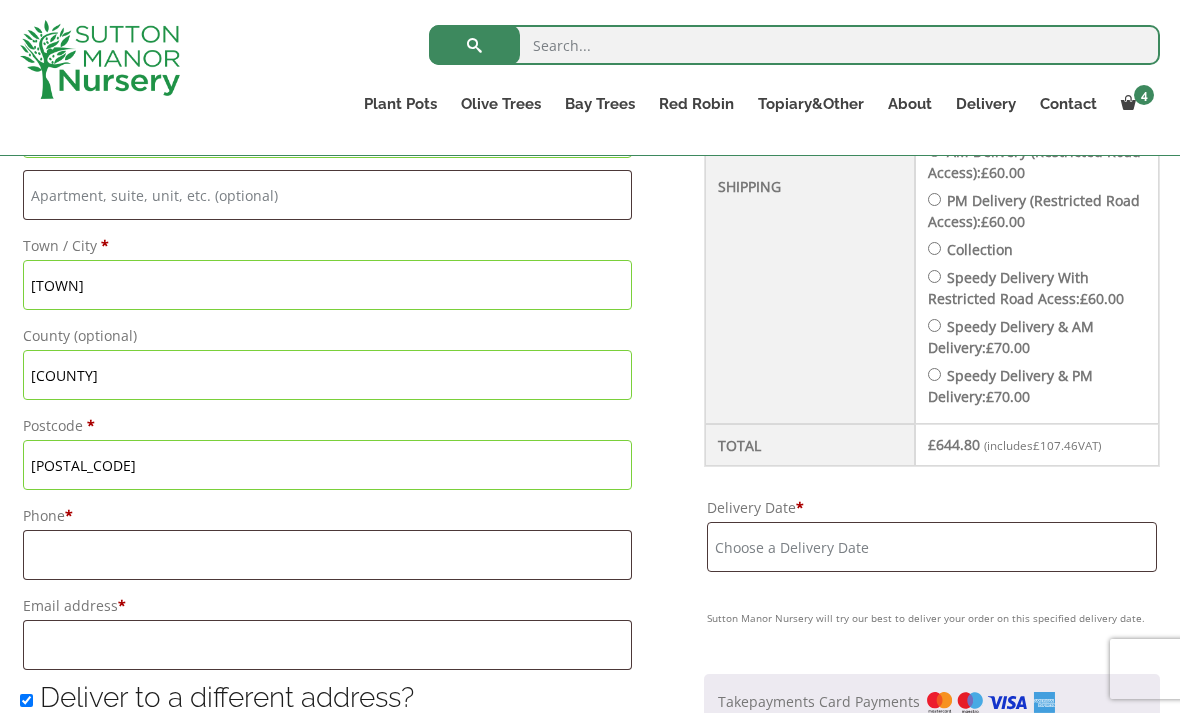 click on "Delivery Date *" at bounding box center (932, 547) 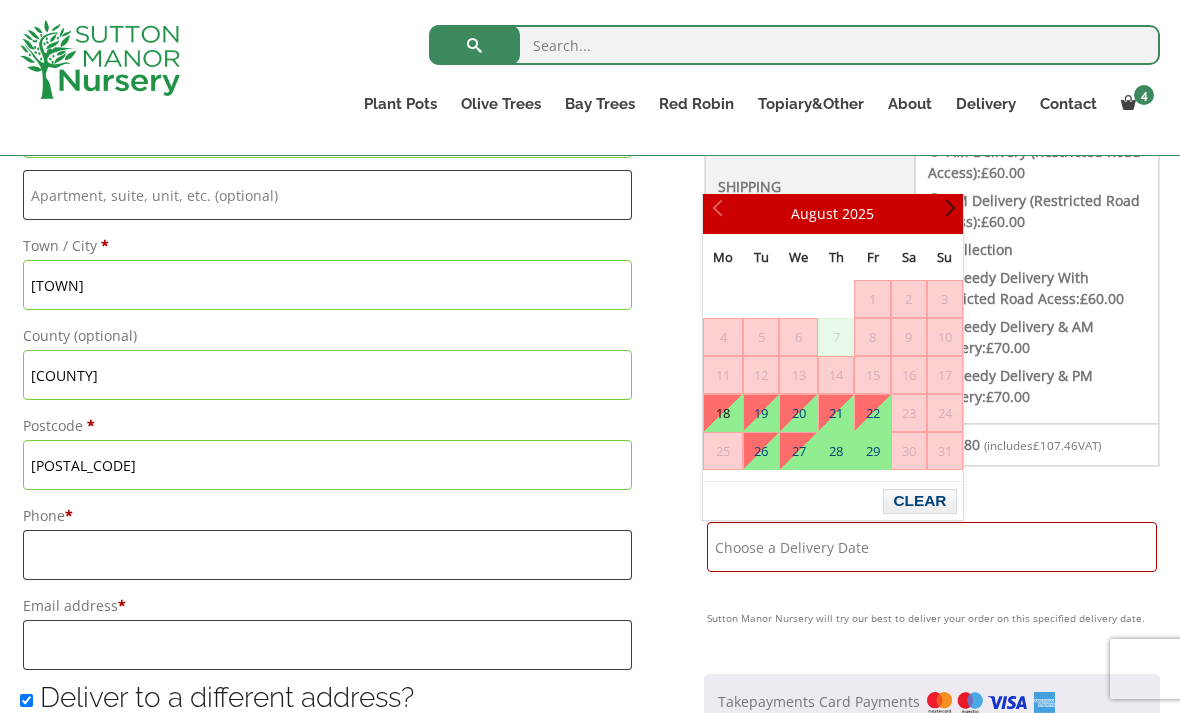 click on "Next" at bounding box center (946, 214) 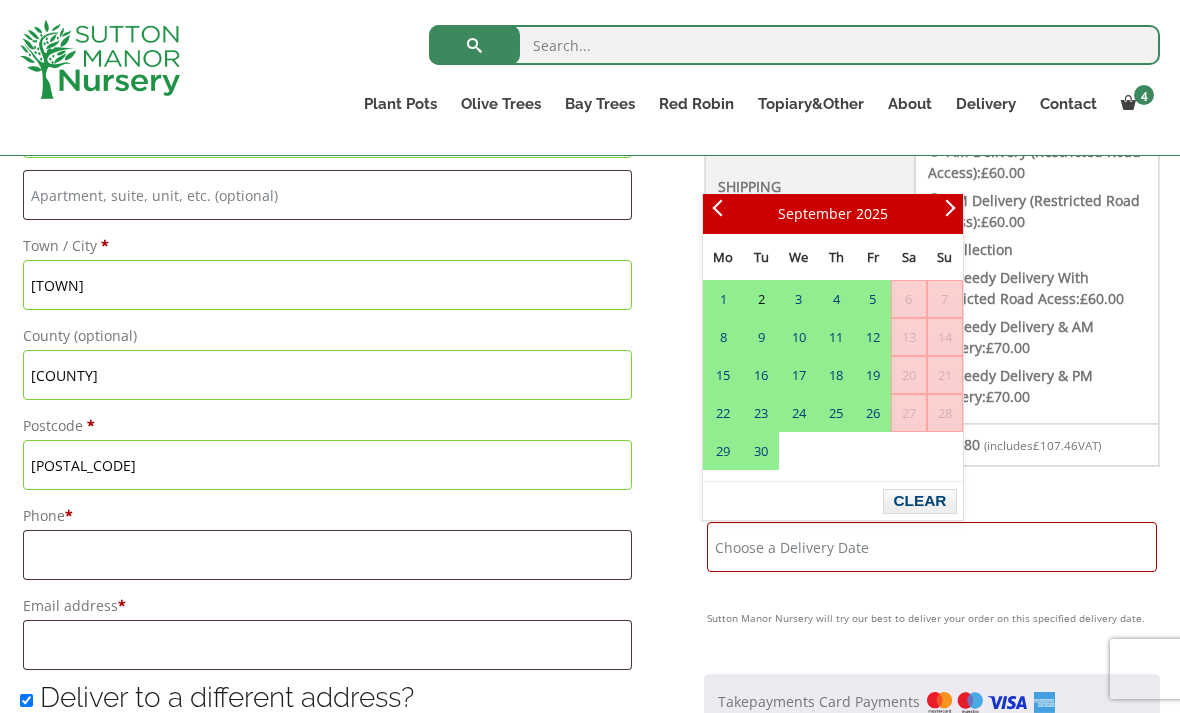 click on "2" at bounding box center (761, 299) 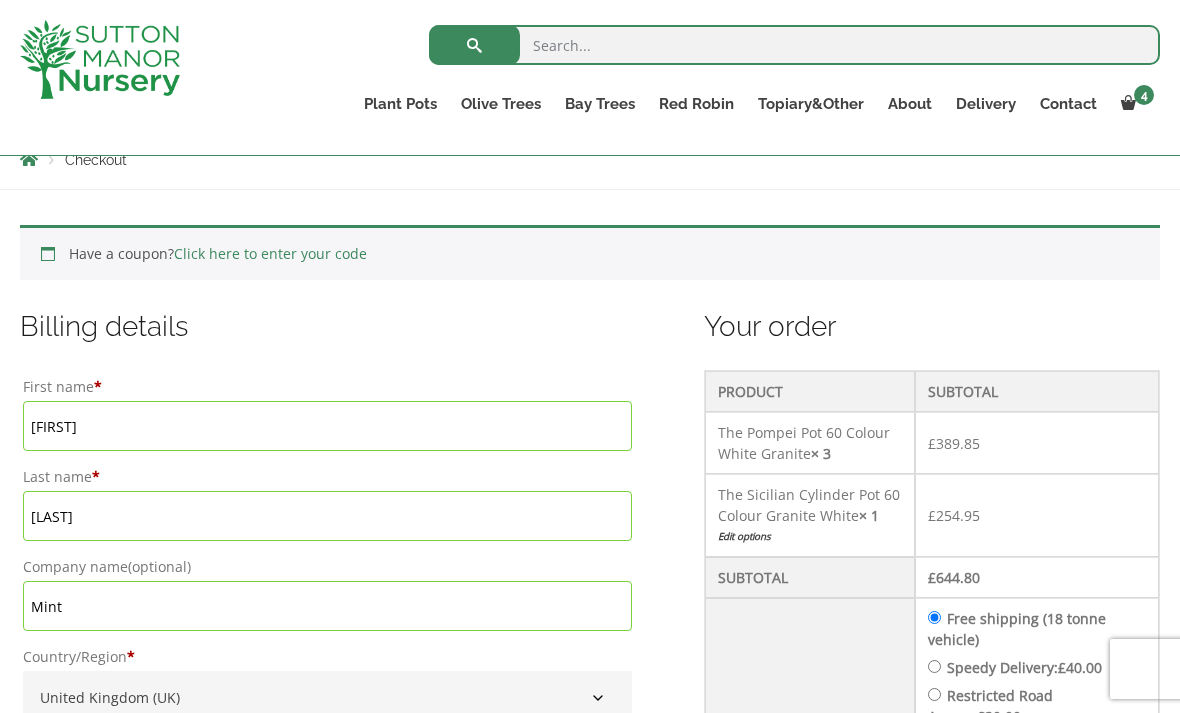 scroll, scrollTop: 367, scrollLeft: 0, axis: vertical 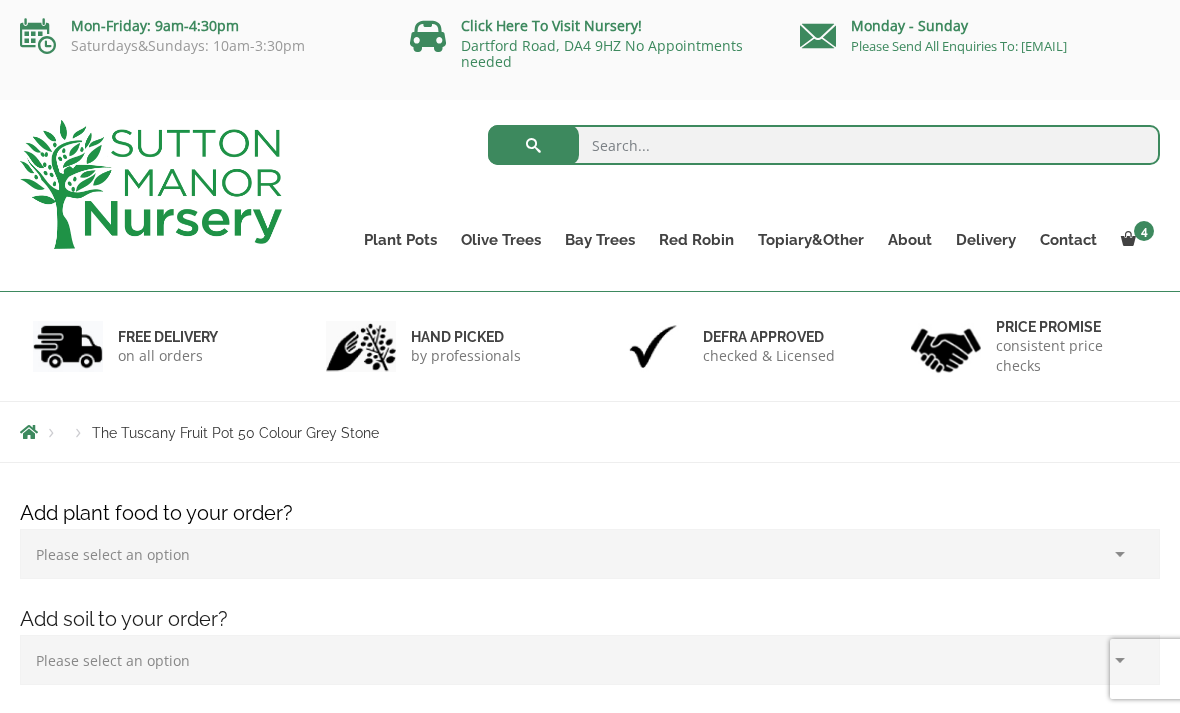 click on "View cart" at bounding box center [0, 0] 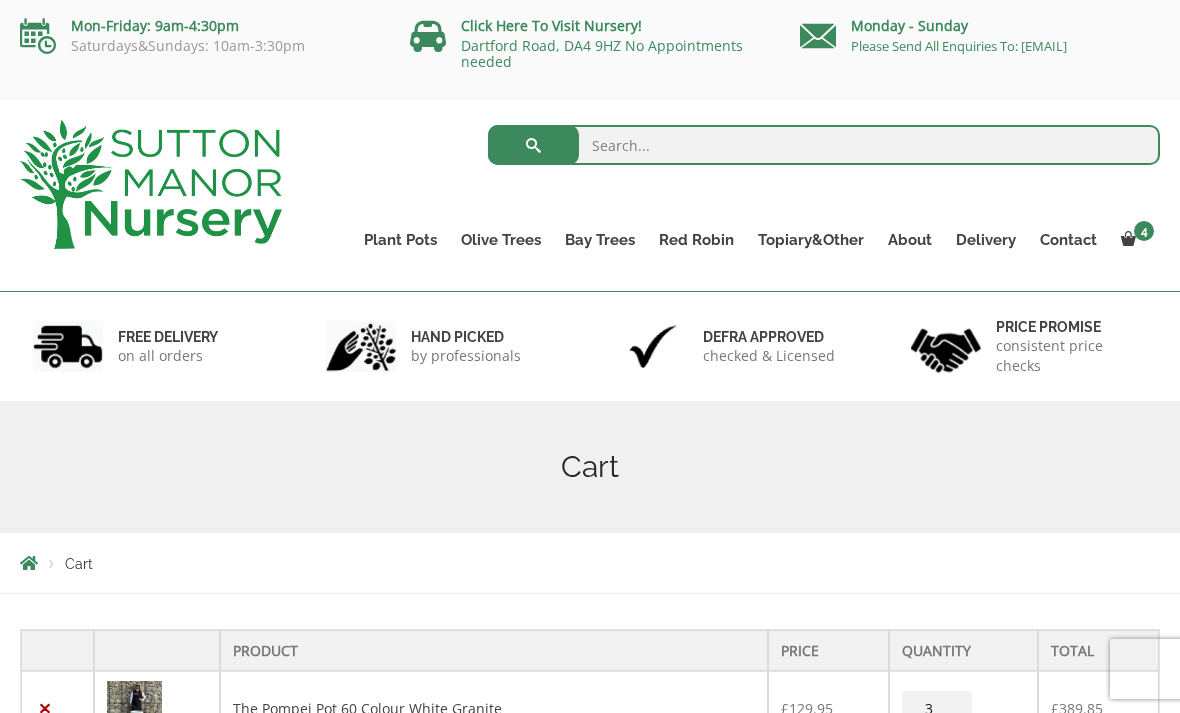 scroll, scrollTop: 0, scrollLeft: 0, axis: both 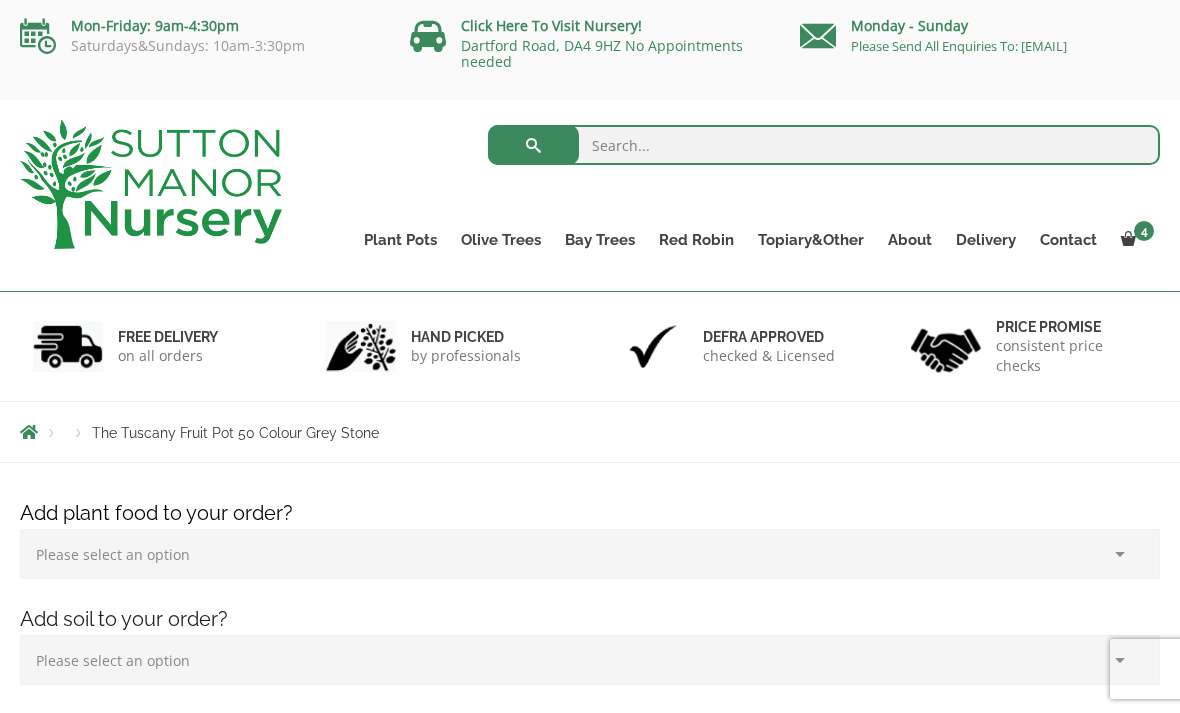 click on "Contact" at bounding box center [1068, 240] 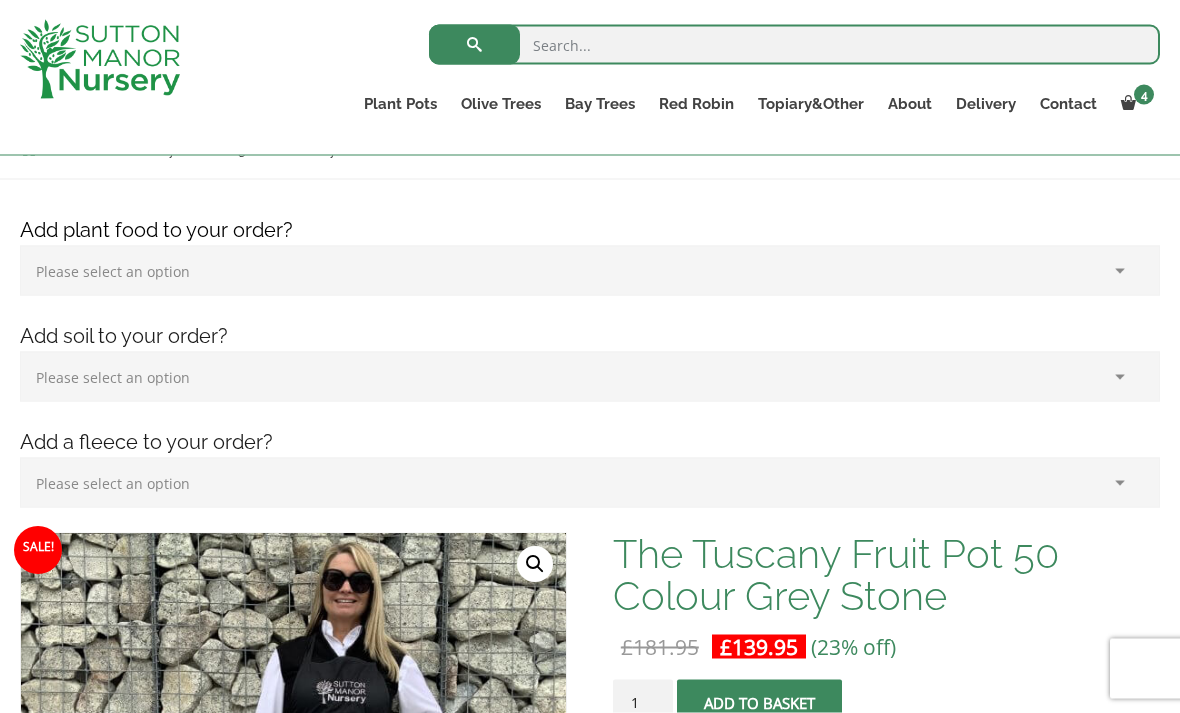 scroll, scrollTop: 248, scrollLeft: 0, axis: vertical 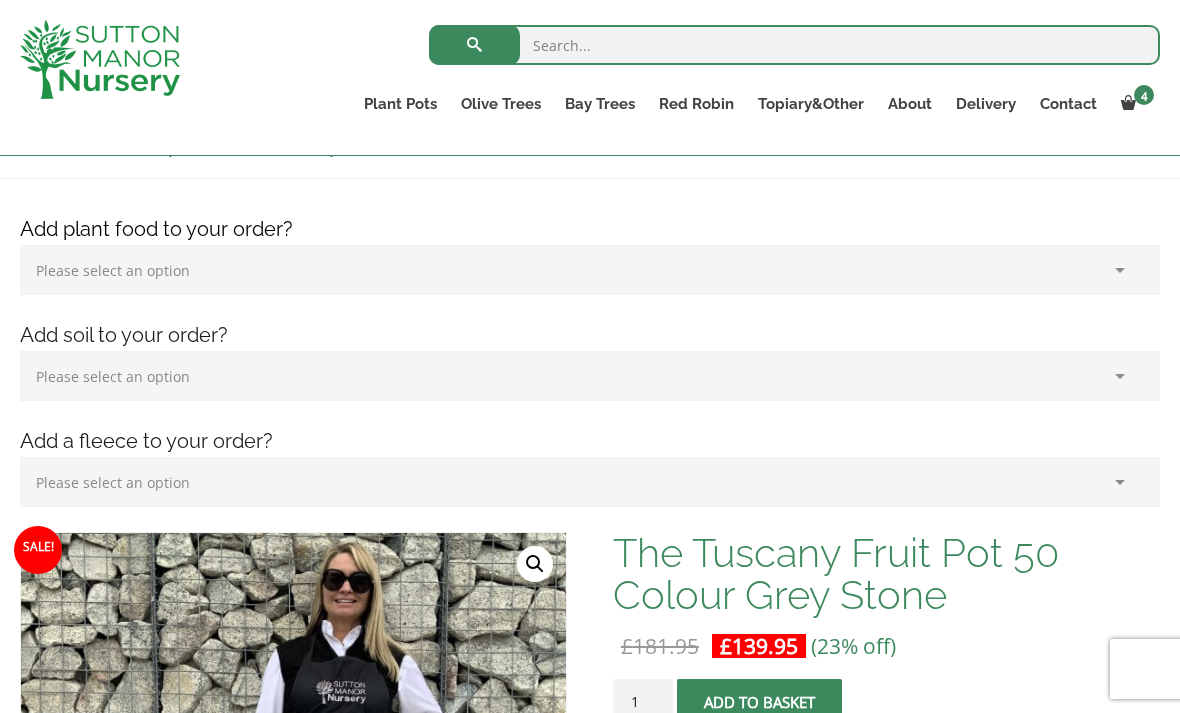 click on "Please select an option (x1) 1k Bag (£15.00) (x2) 1k Bag (£30.00) (x3) 1k Bag (£45.00)" at bounding box center [590, 270] 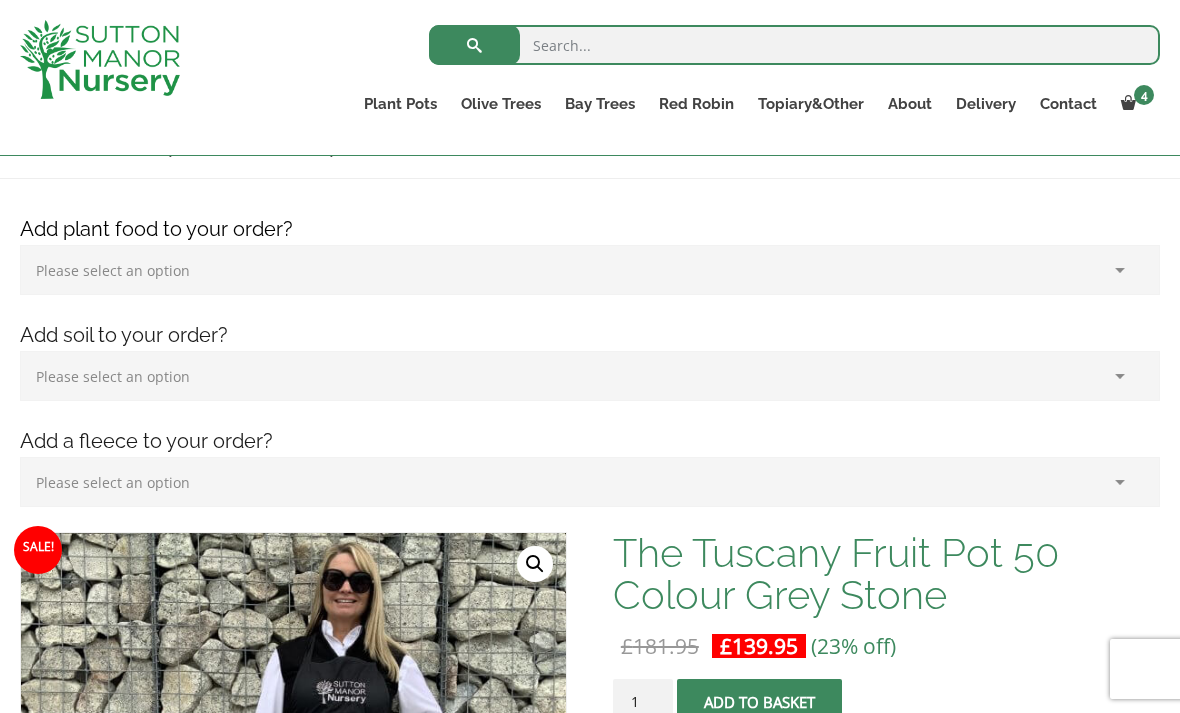 click on "Please select an option (x1) 75L Bag (£34.99) (x2) 75L Bag (£69.98) (x3) 75L Bag (£104.97) (x4) 75L Bag (£139.96) (x5) 75L Bag (£174.95) (x10) 75L Bag (£349.00)" at bounding box center [590, 376] 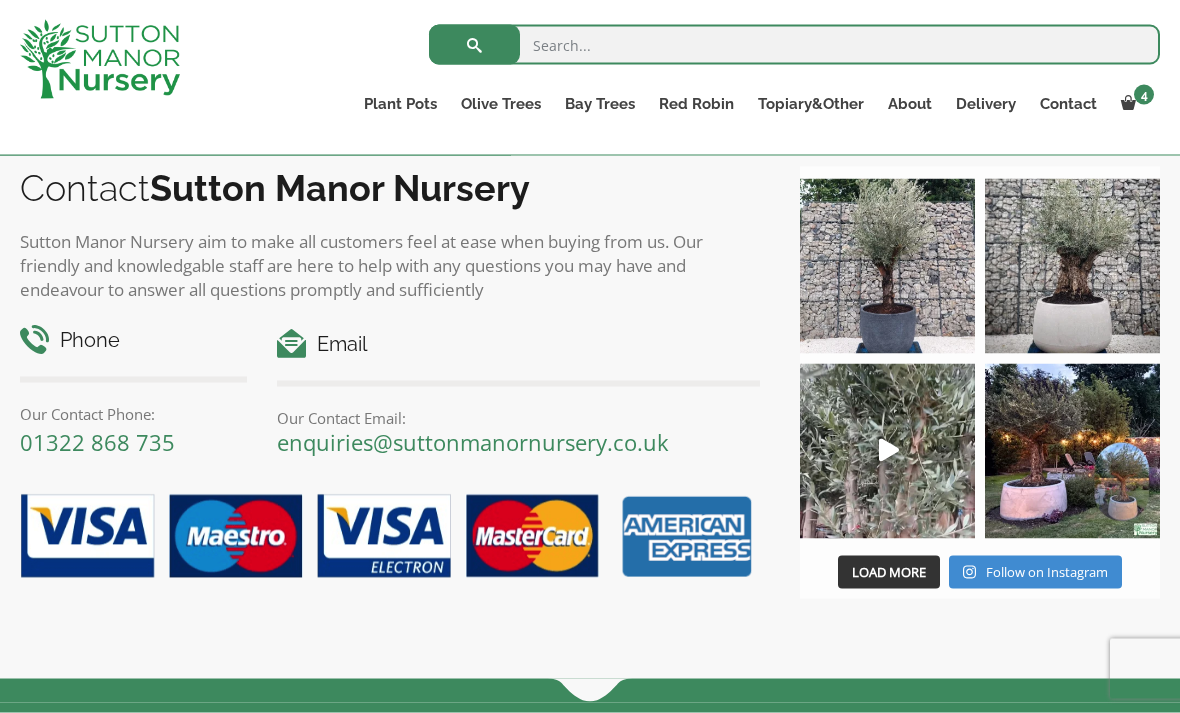 scroll, scrollTop: 2214, scrollLeft: 0, axis: vertical 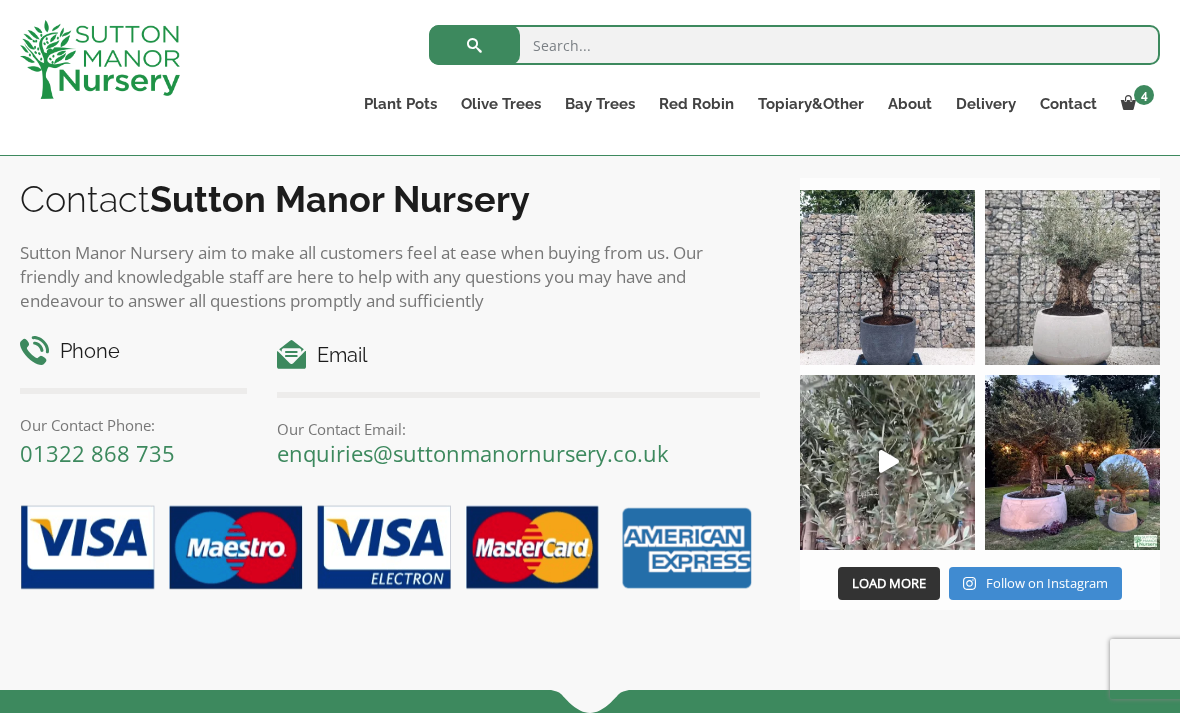 click at bounding box center [1072, 277] 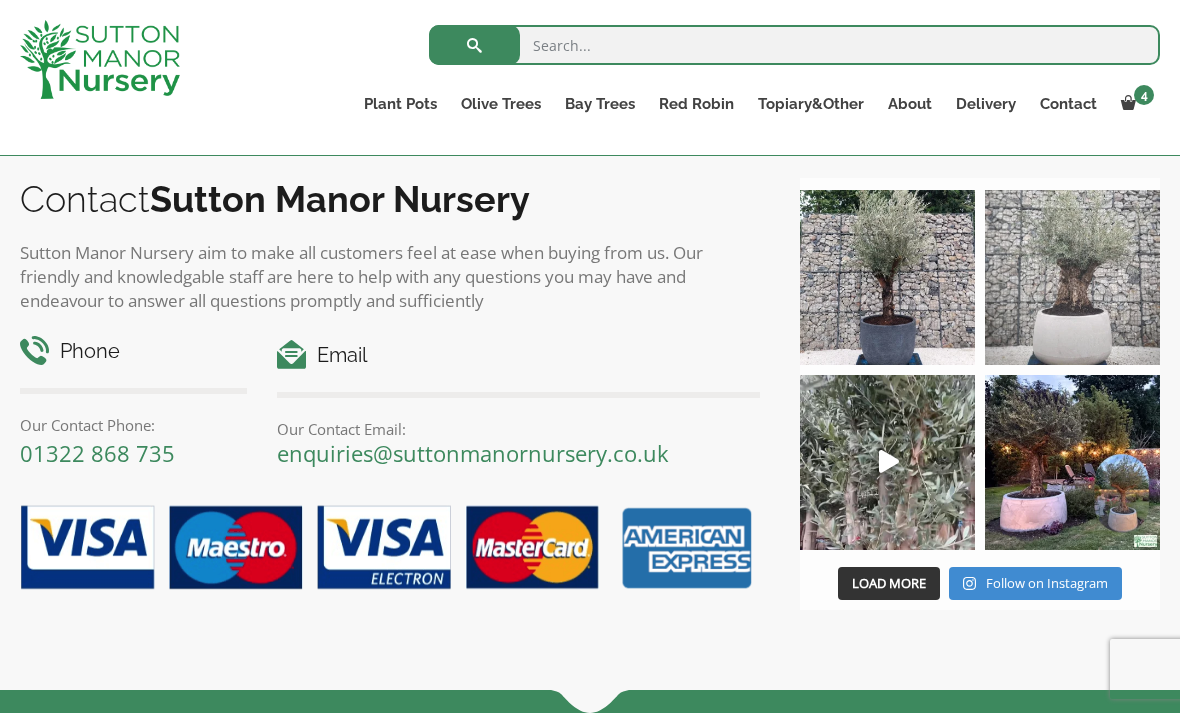 scroll, scrollTop: 2246, scrollLeft: 0, axis: vertical 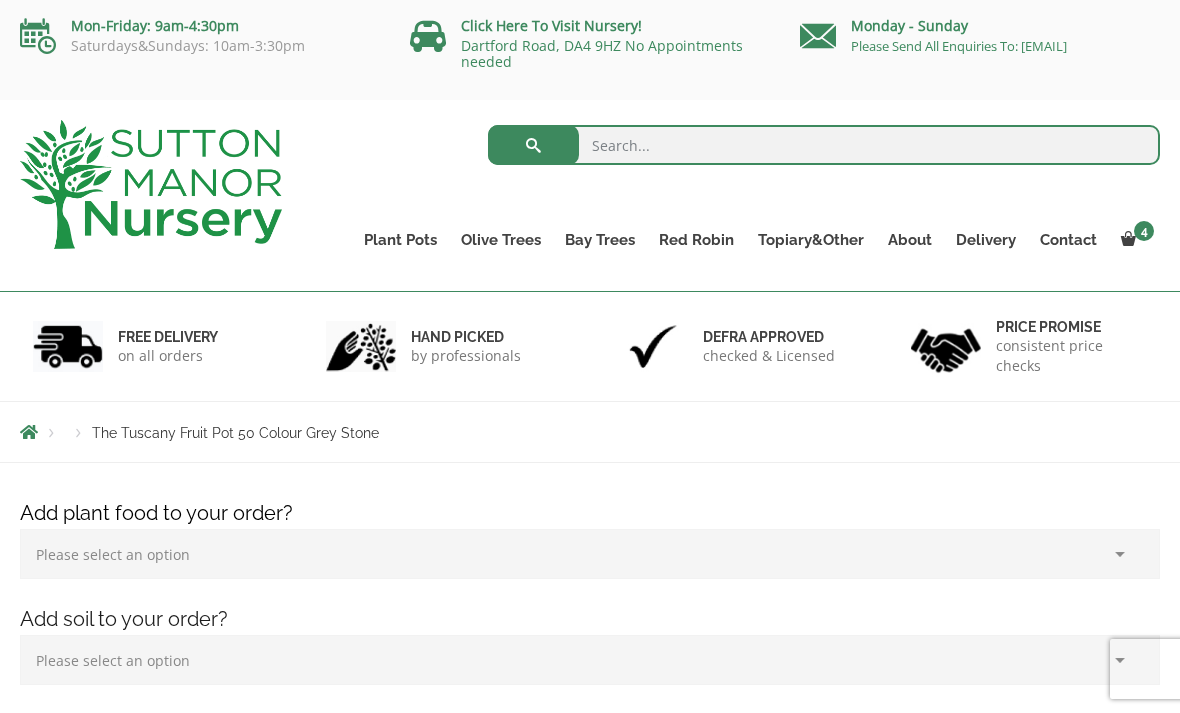click on "The Barolo Pots" at bounding box center [0, 0] 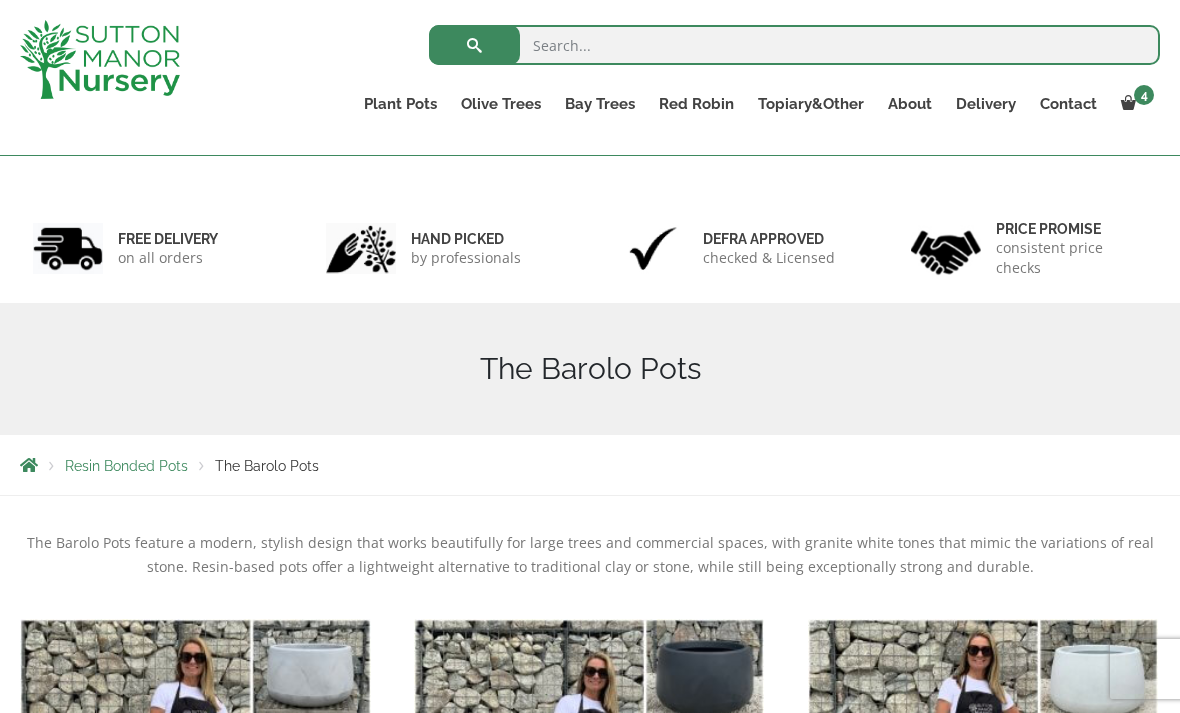 scroll, scrollTop: 273, scrollLeft: 0, axis: vertical 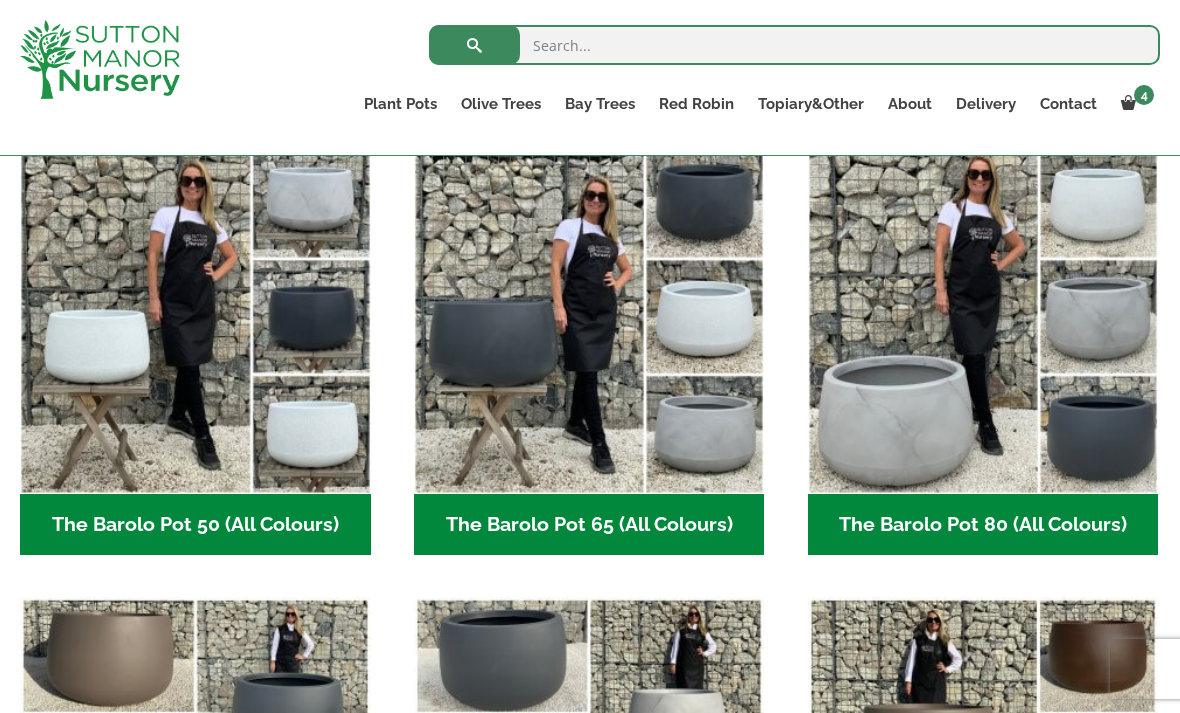 click at bounding box center (983, 318) 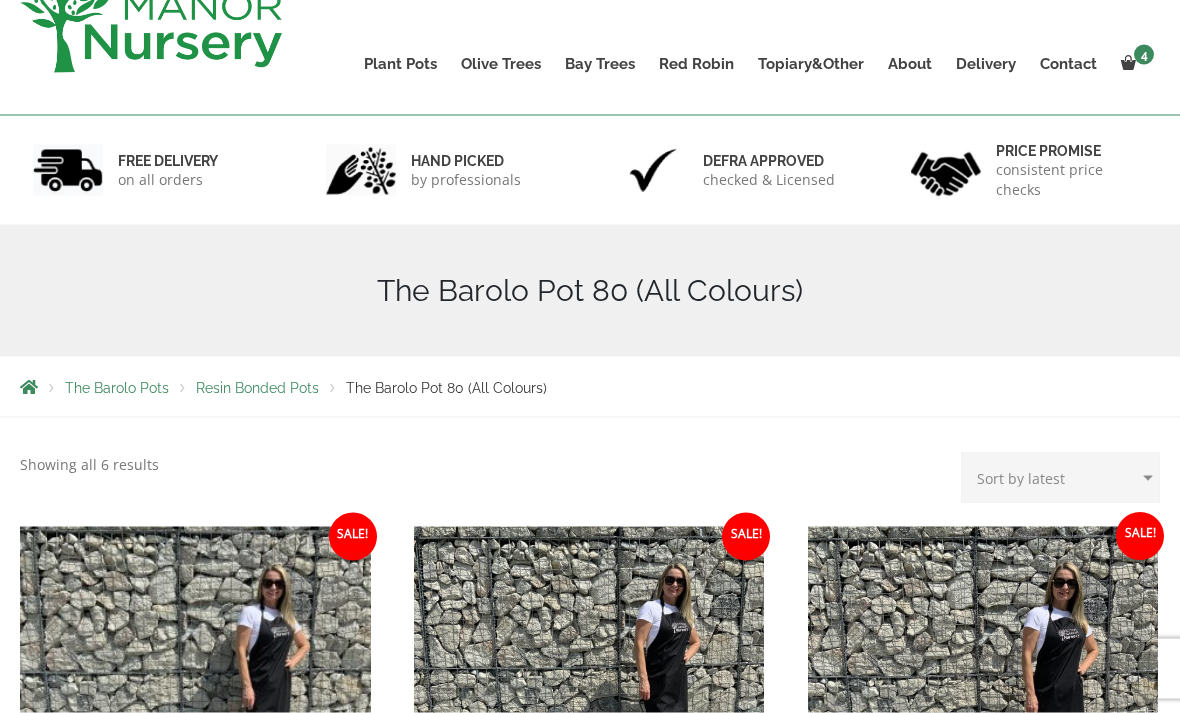 scroll, scrollTop: 353, scrollLeft: 0, axis: vertical 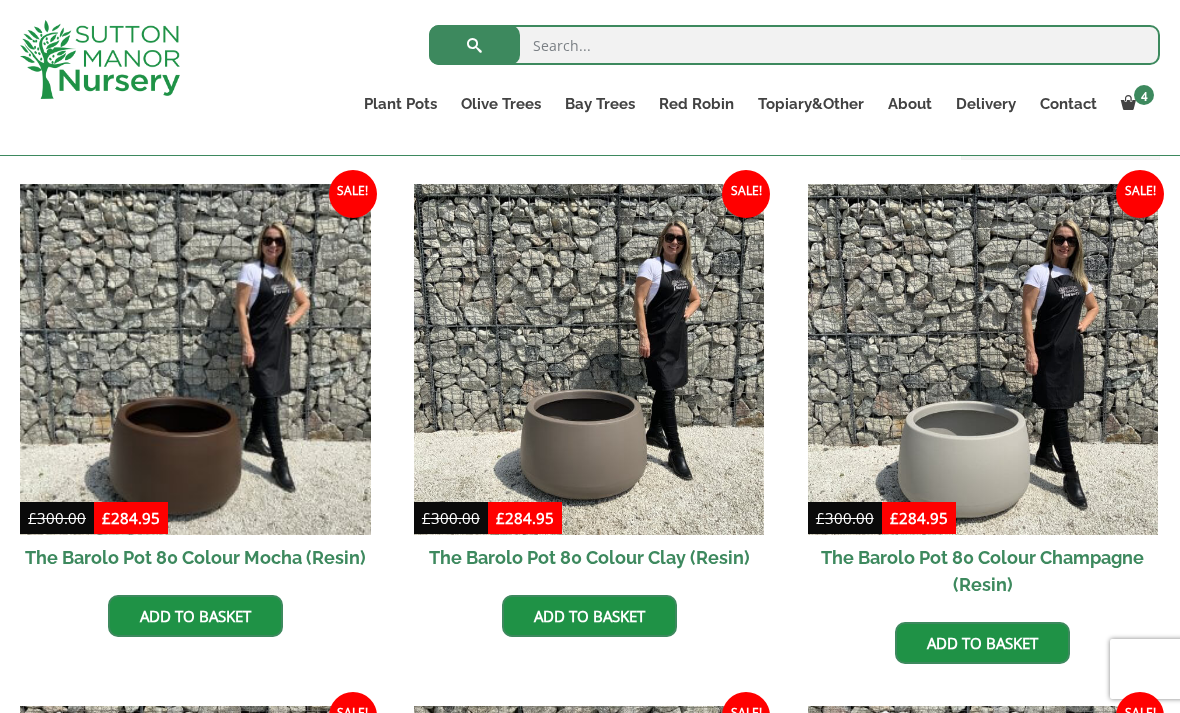 click at bounding box center (983, 359) 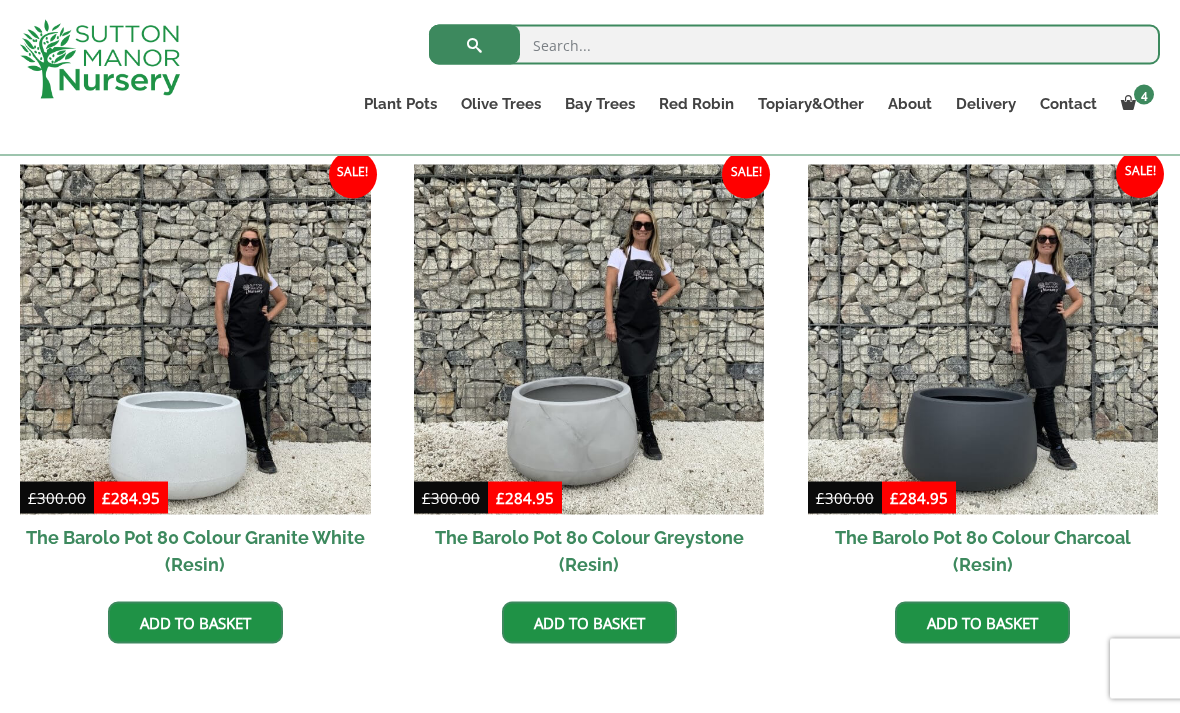 scroll, scrollTop: 1025, scrollLeft: 0, axis: vertical 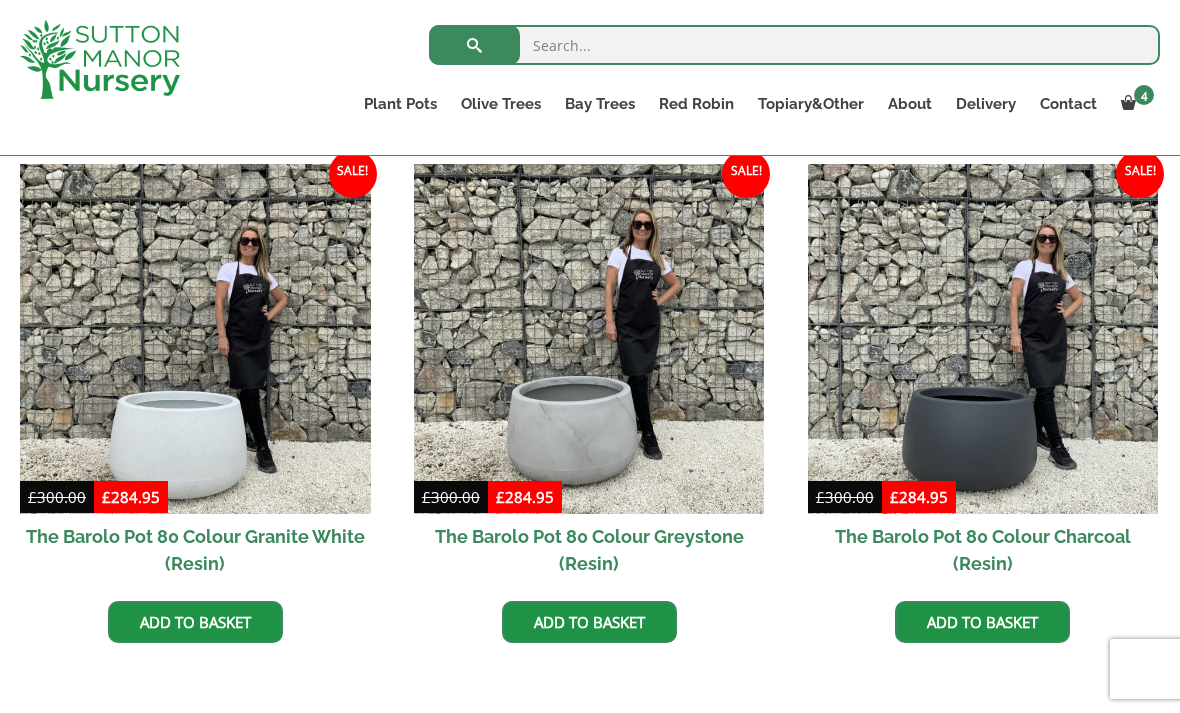 click at bounding box center [195, 339] 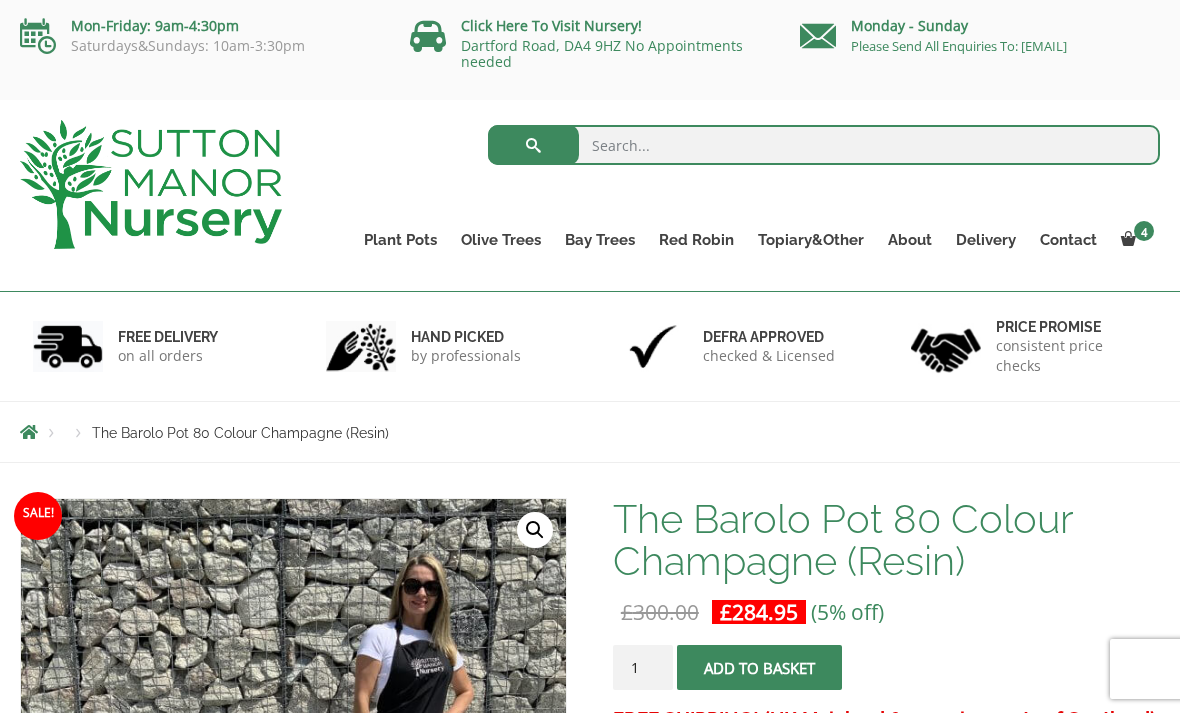 scroll, scrollTop: 0, scrollLeft: 0, axis: both 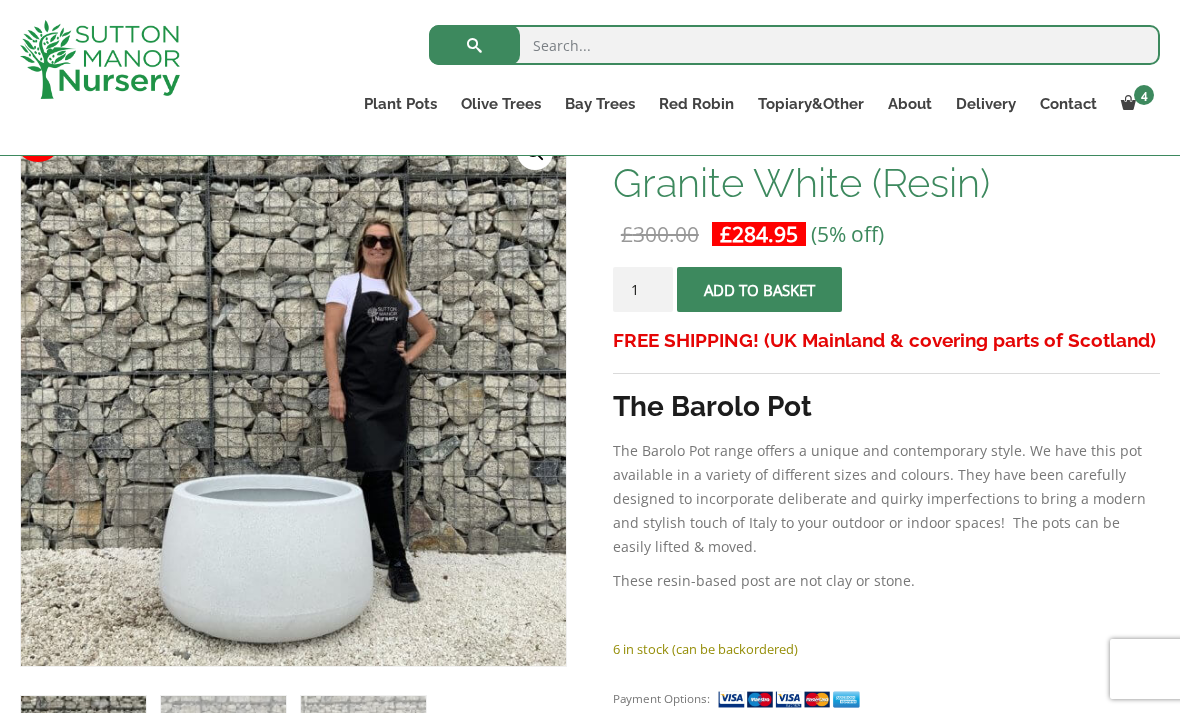 click on "Add to basket" at bounding box center (759, 289) 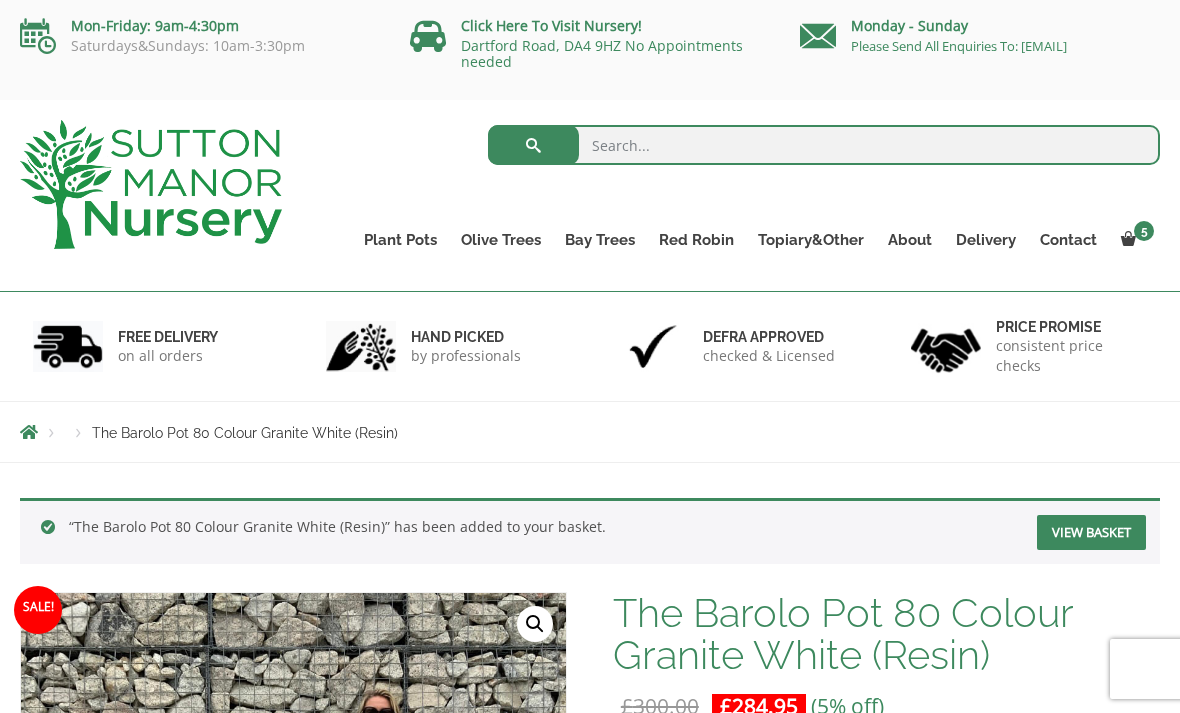scroll, scrollTop: 0, scrollLeft: 0, axis: both 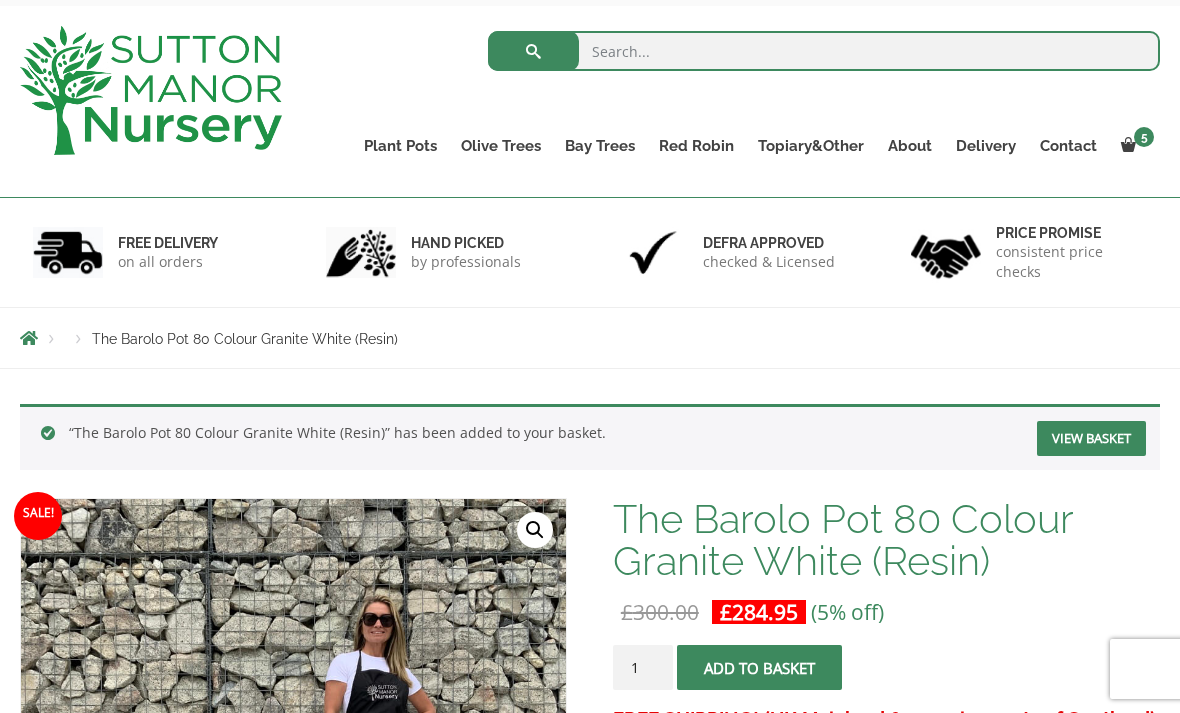 click on "The Sicilian Cylinder Pot 60 Colour Granite White" at bounding box center (0, 0) 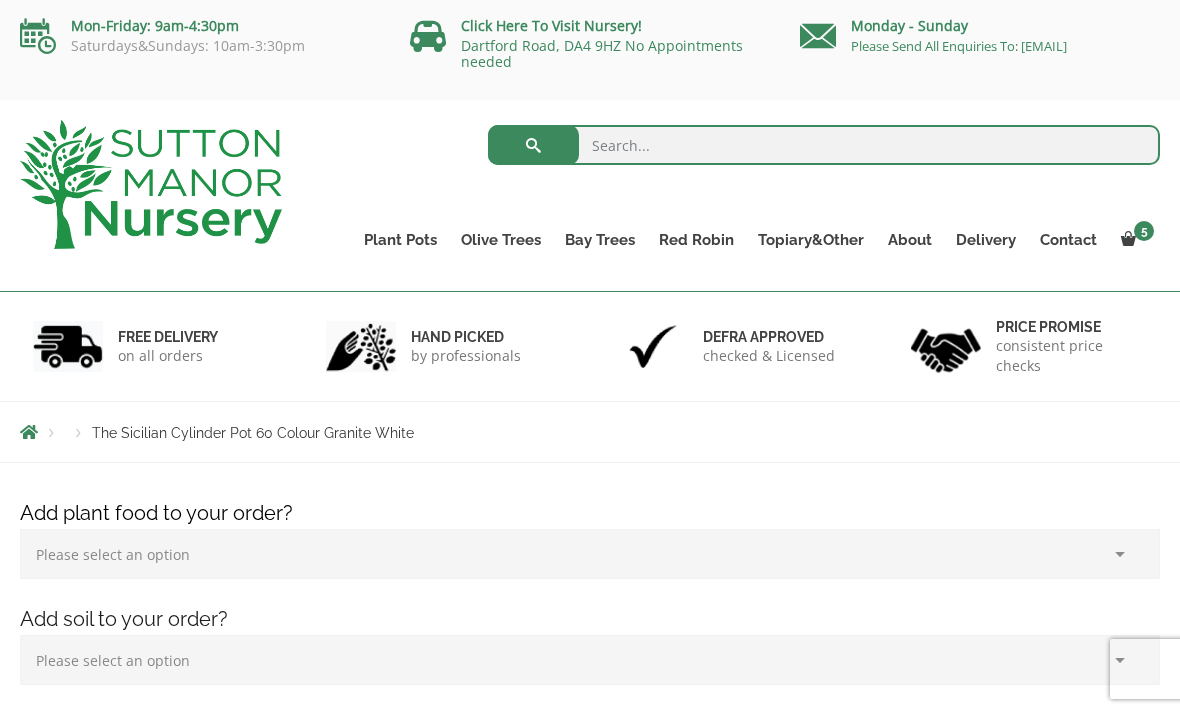 scroll, scrollTop: 2, scrollLeft: 0, axis: vertical 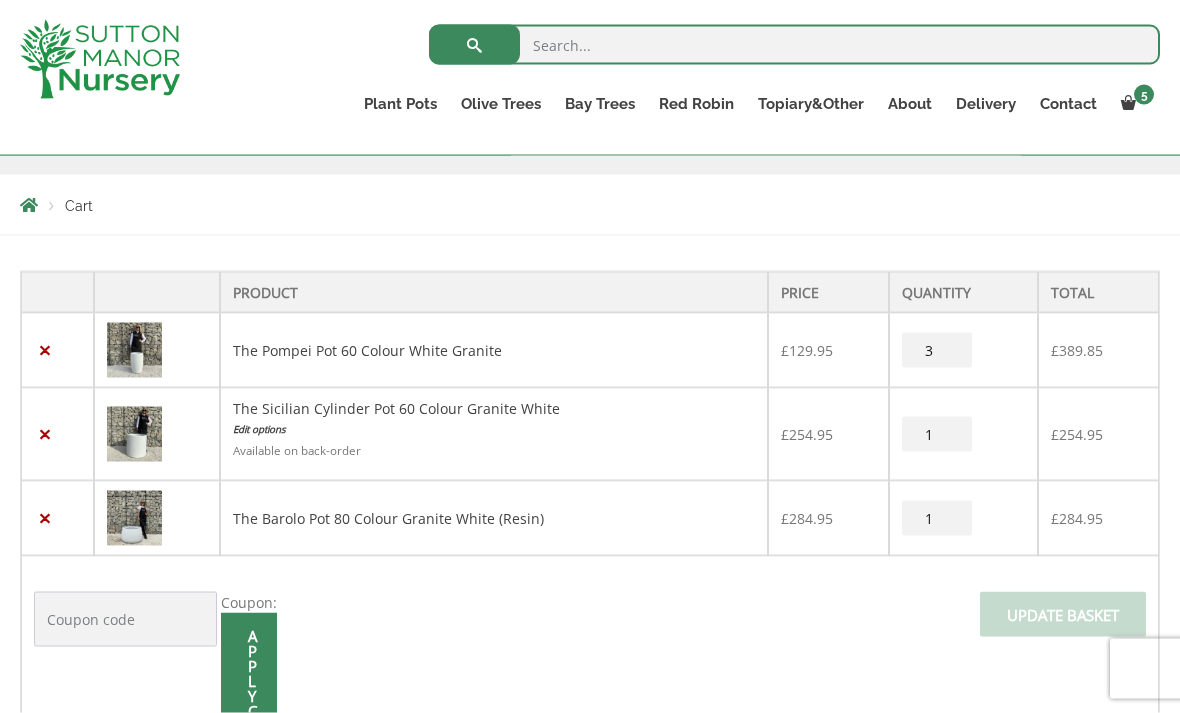 click on "×" at bounding box center (44, 434) 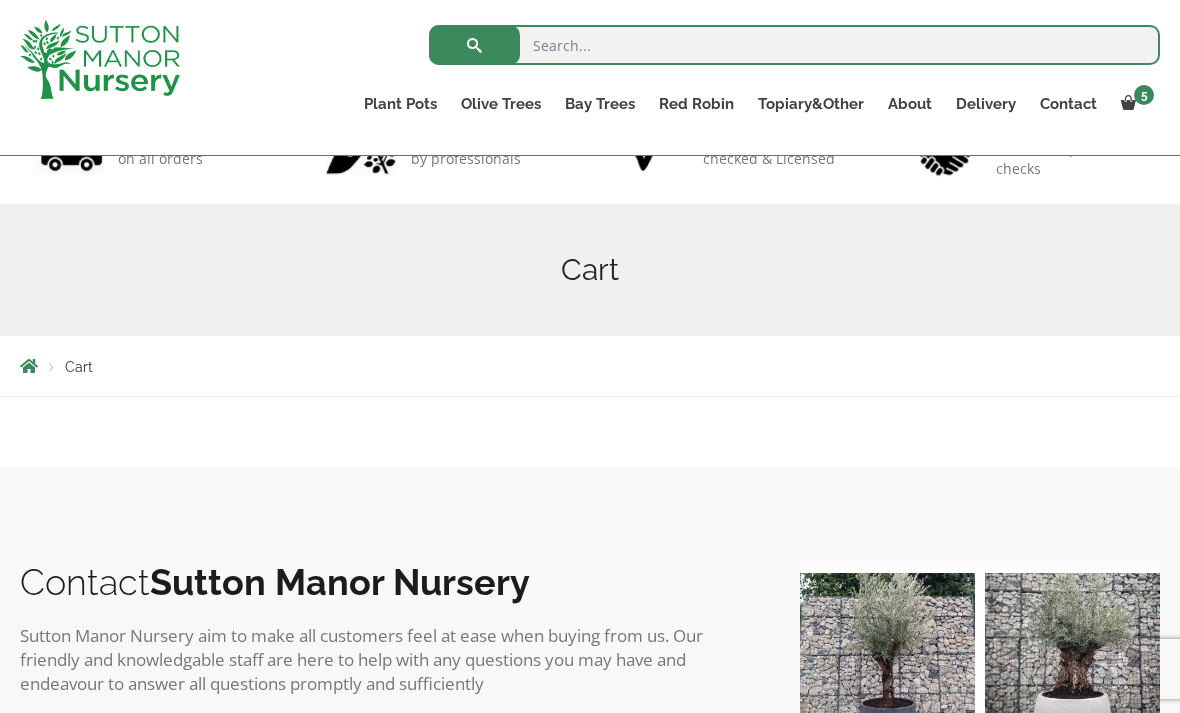 scroll, scrollTop: 0, scrollLeft: 0, axis: both 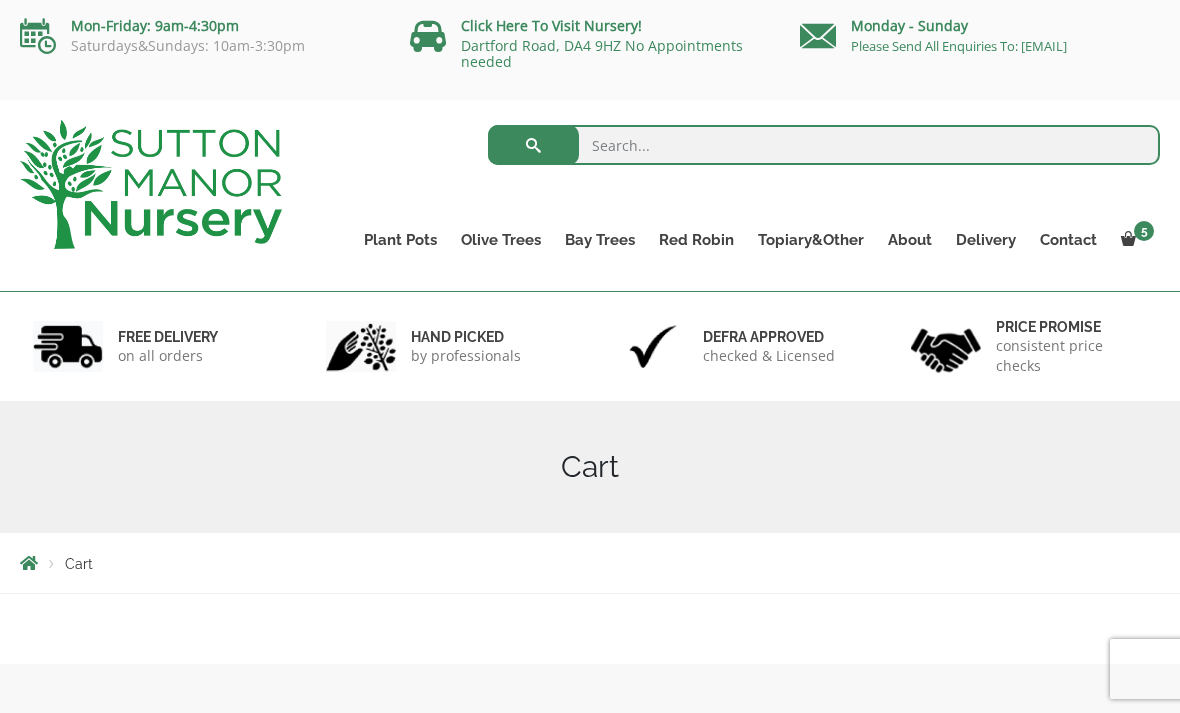 click on "View cart" at bounding box center [0, 0] 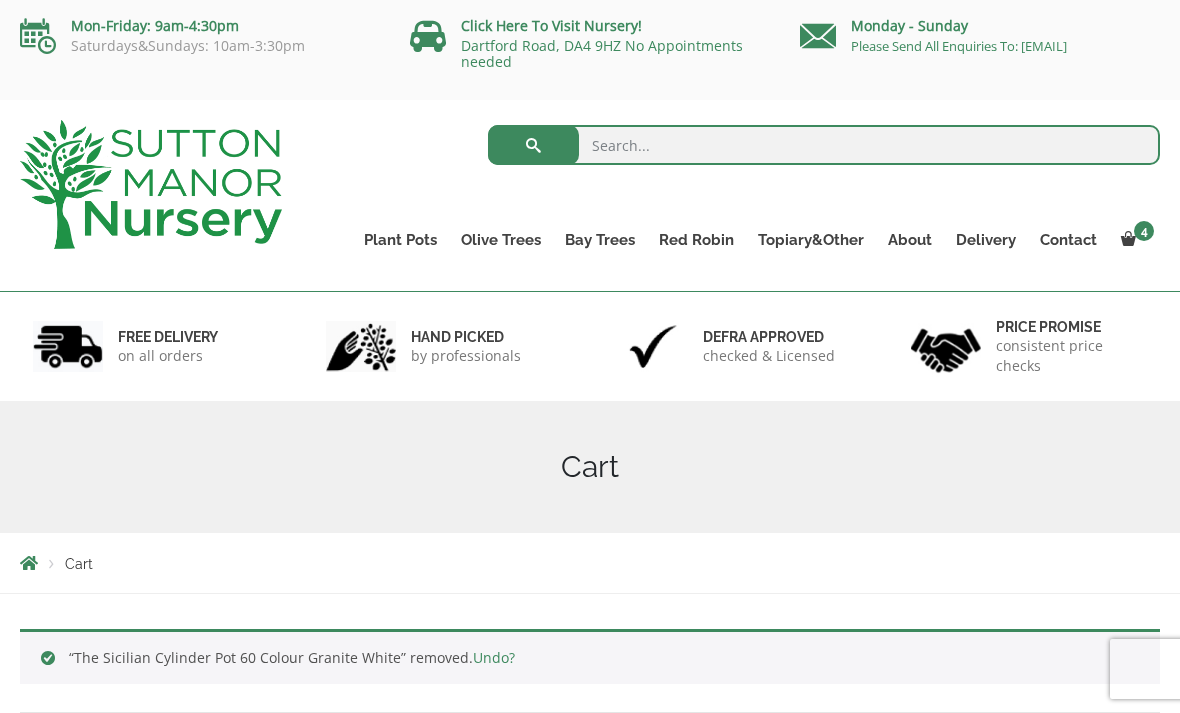 scroll, scrollTop: 0, scrollLeft: 0, axis: both 